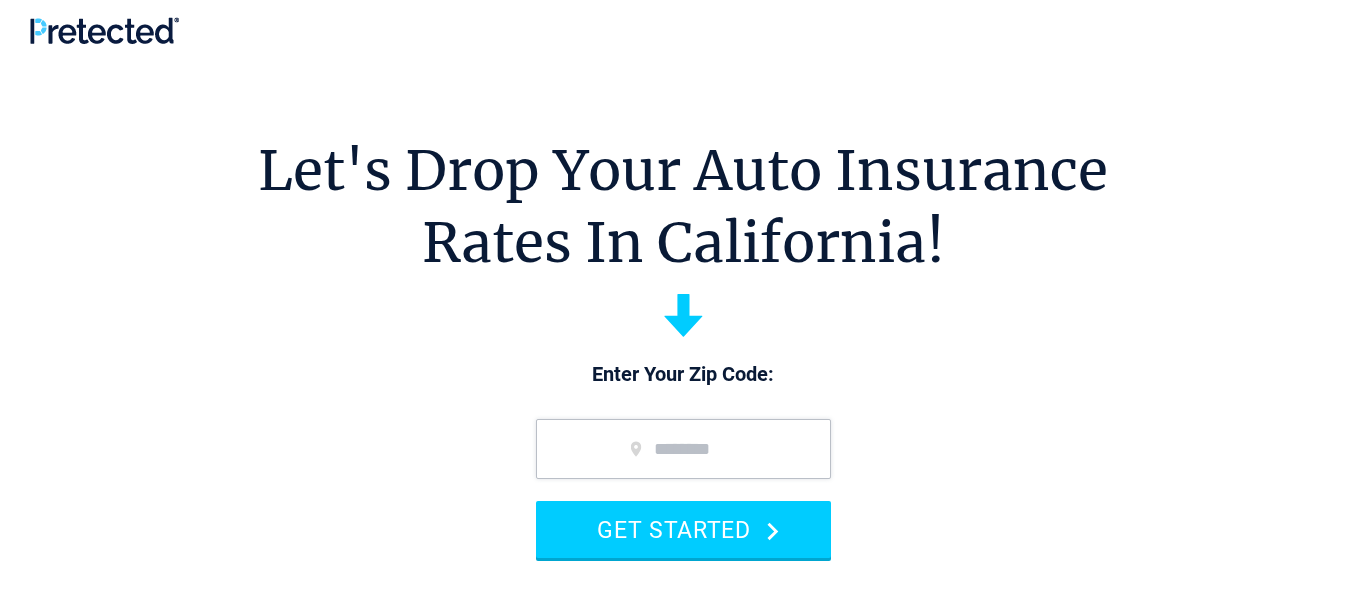 scroll, scrollTop: 0, scrollLeft: 0, axis: both 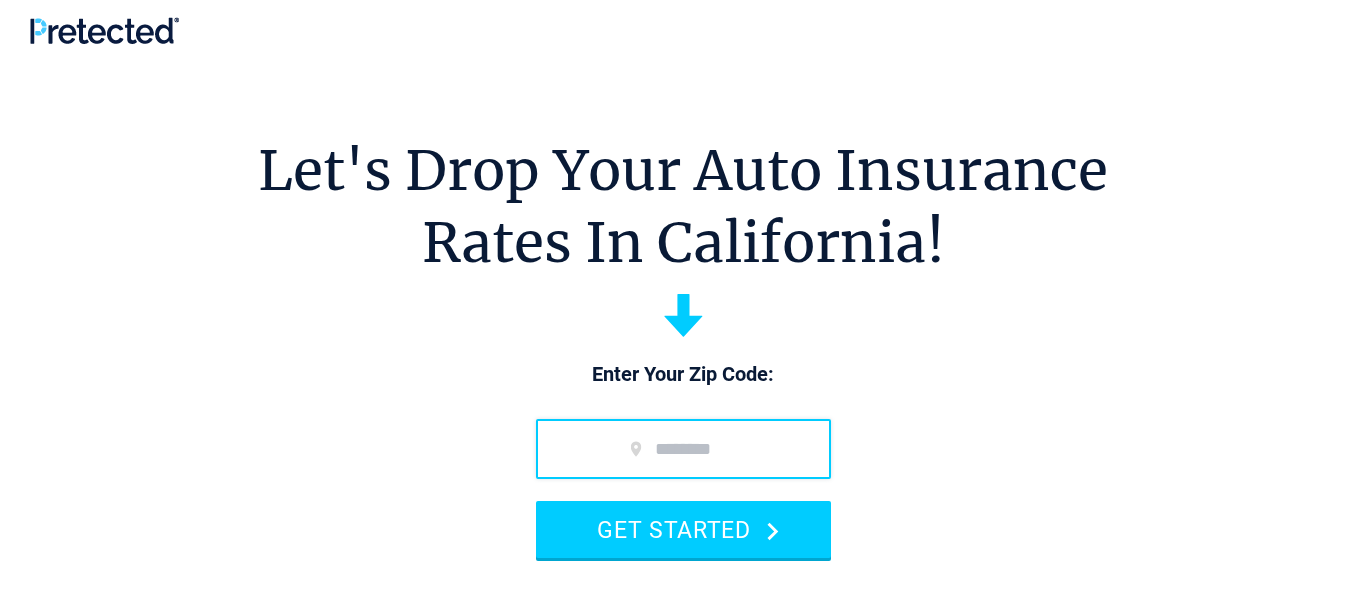 click at bounding box center (683, 449) 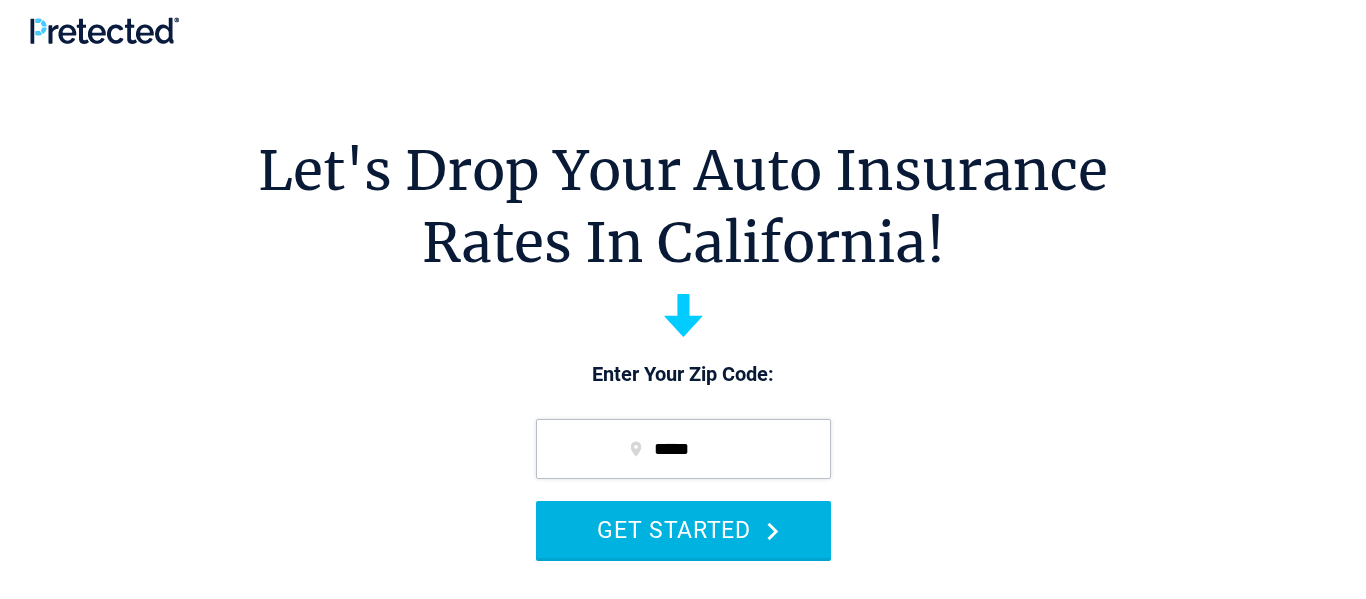 type on "*****" 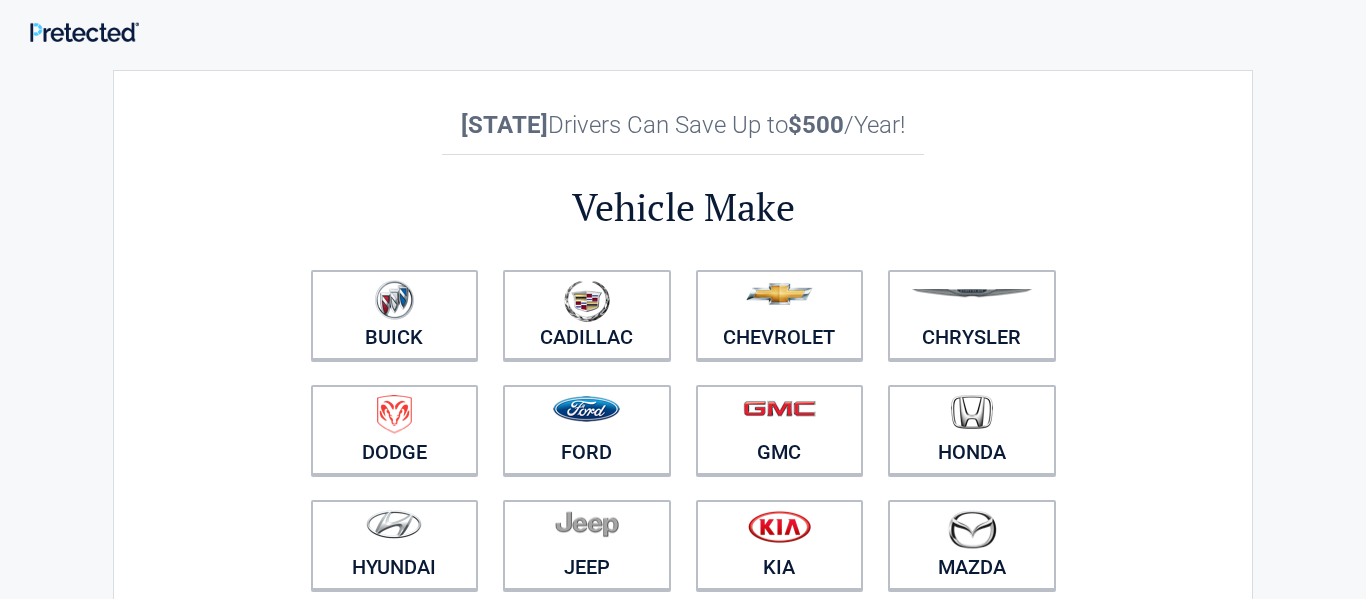 scroll, scrollTop: 0, scrollLeft: 0, axis: both 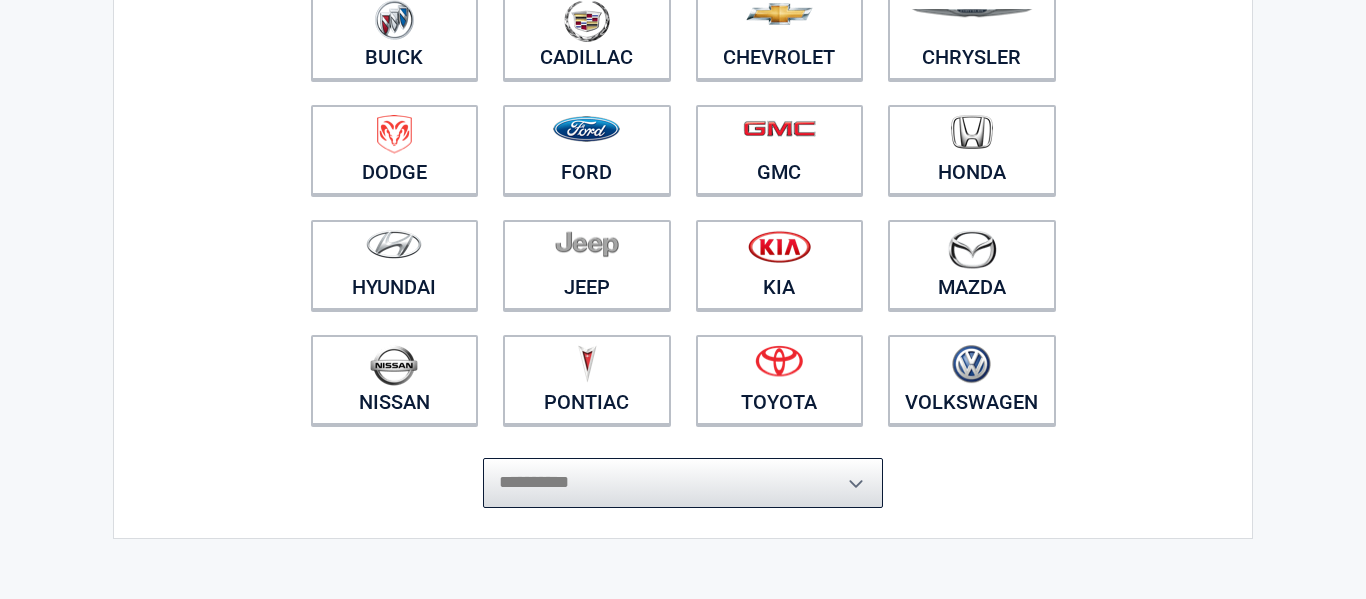 click on "**********" at bounding box center (683, 483) 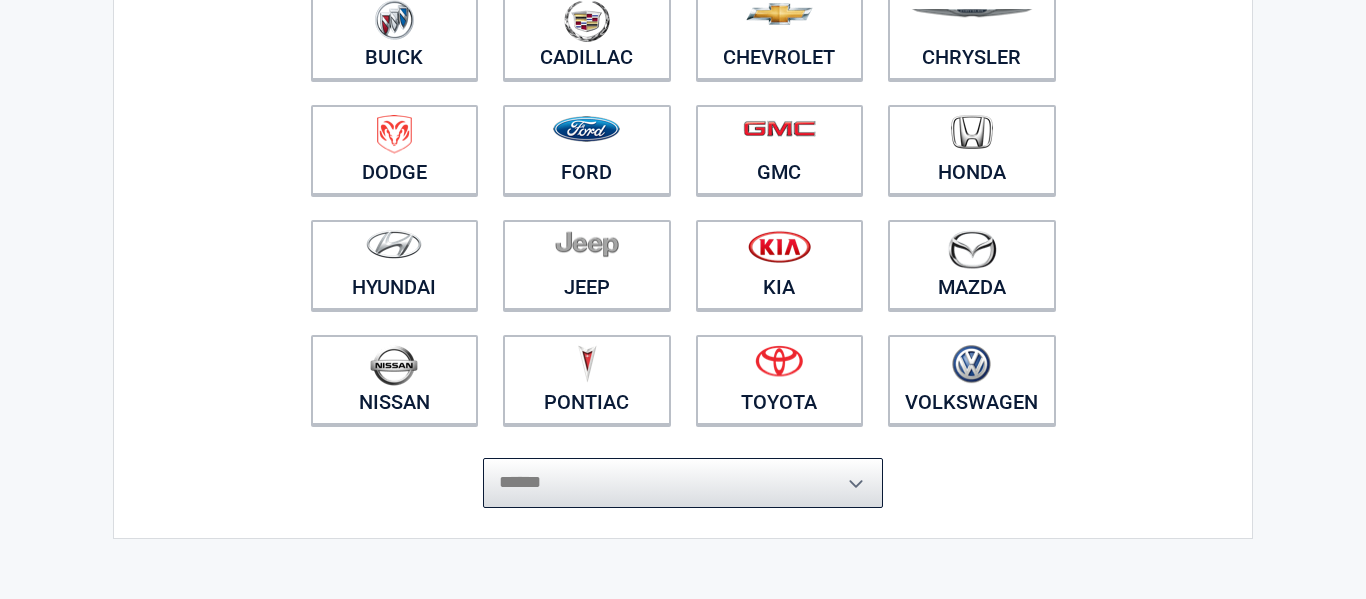click on "**********" at bounding box center [683, 483] 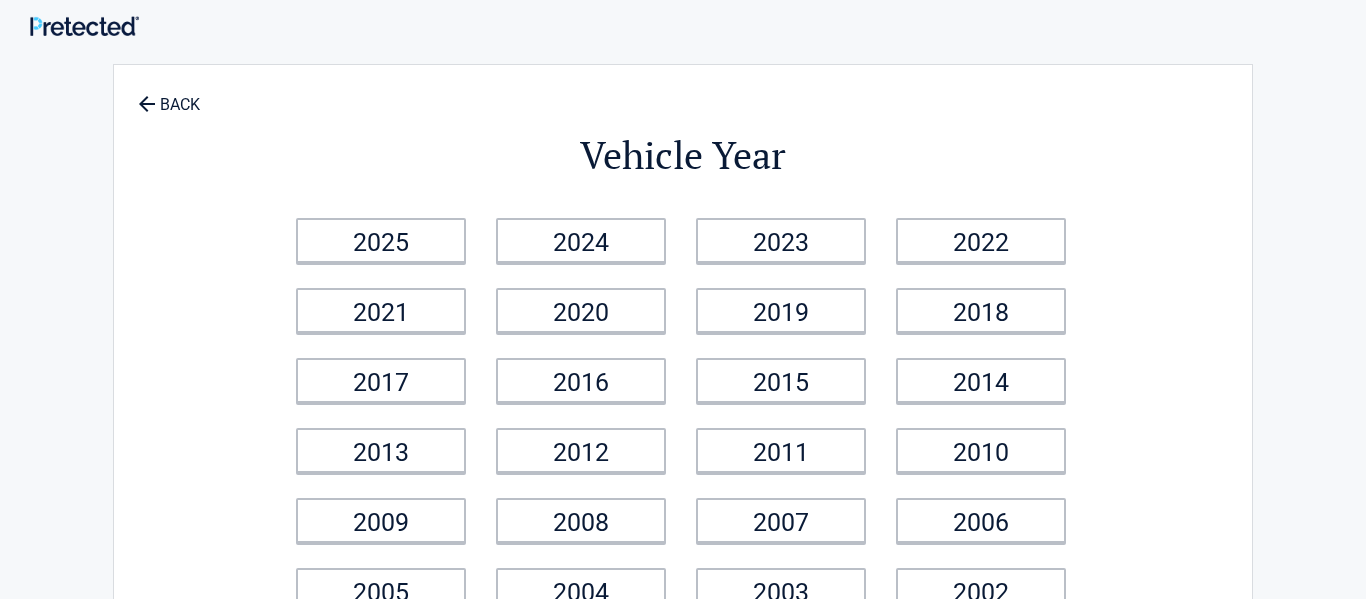 scroll, scrollTop: 0, scrollLeft: 0, axis: both 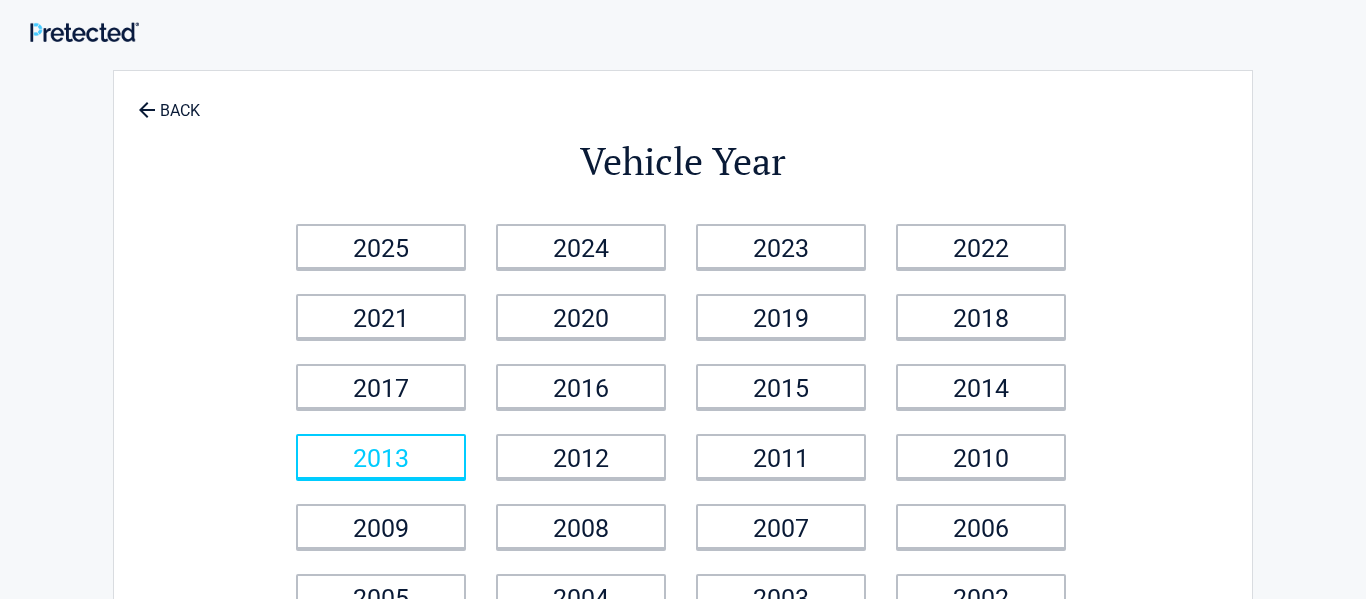 click on "2013" at bounding box center [381, 456] 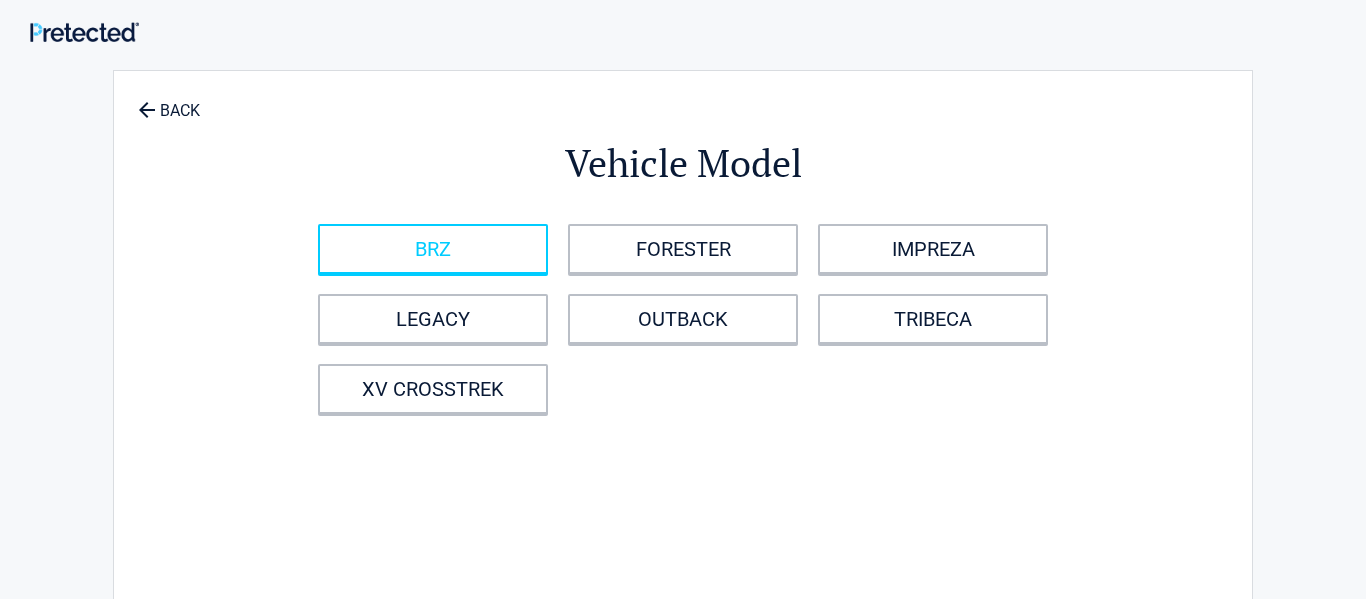 click on "BRZ" at bounding box center (433, 249) 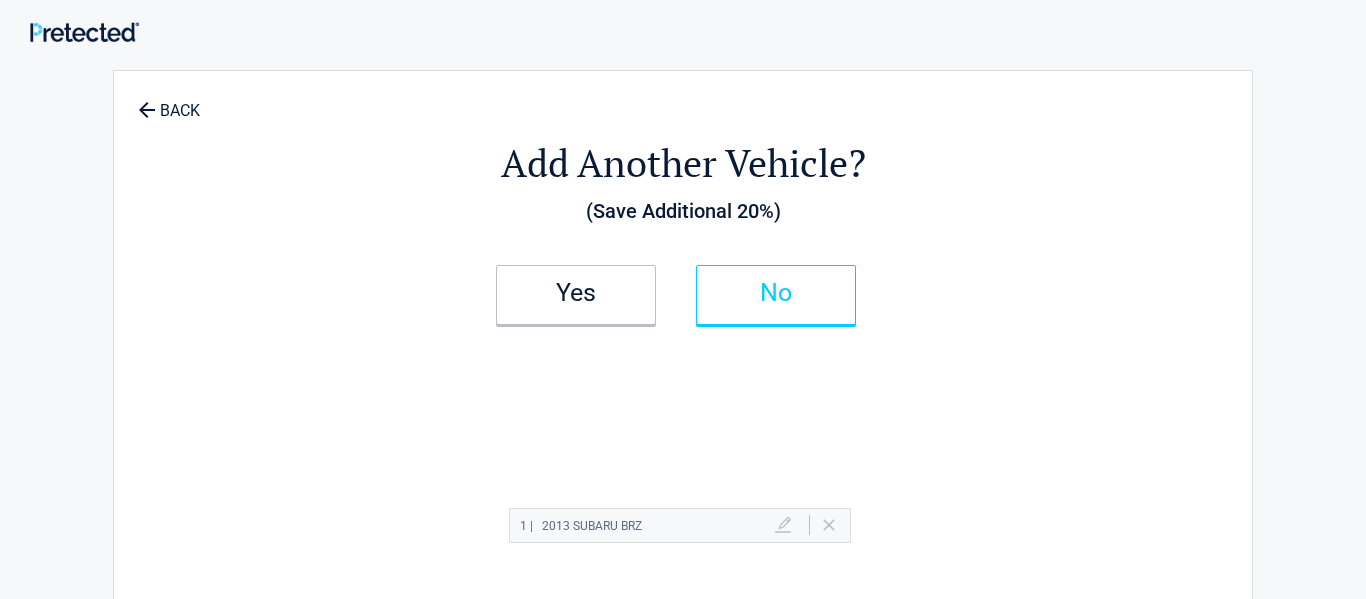 click on "No" at bounding box center (776, 295) 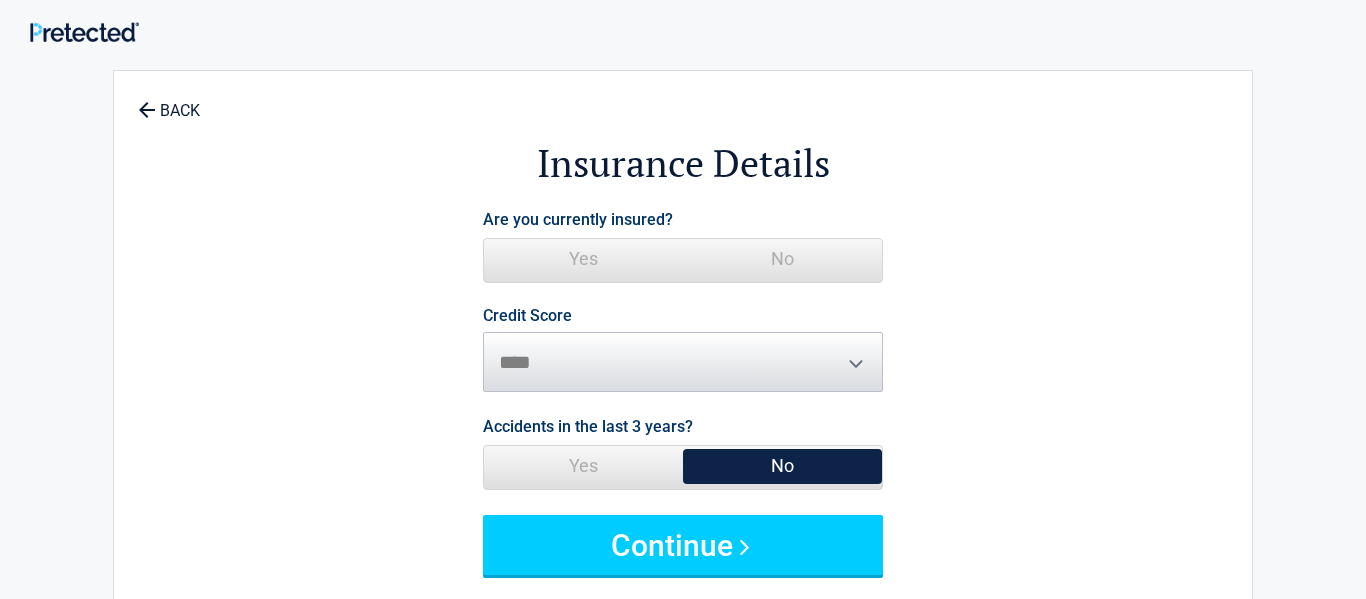 click on "Yes" at bounding box center (583, 259) 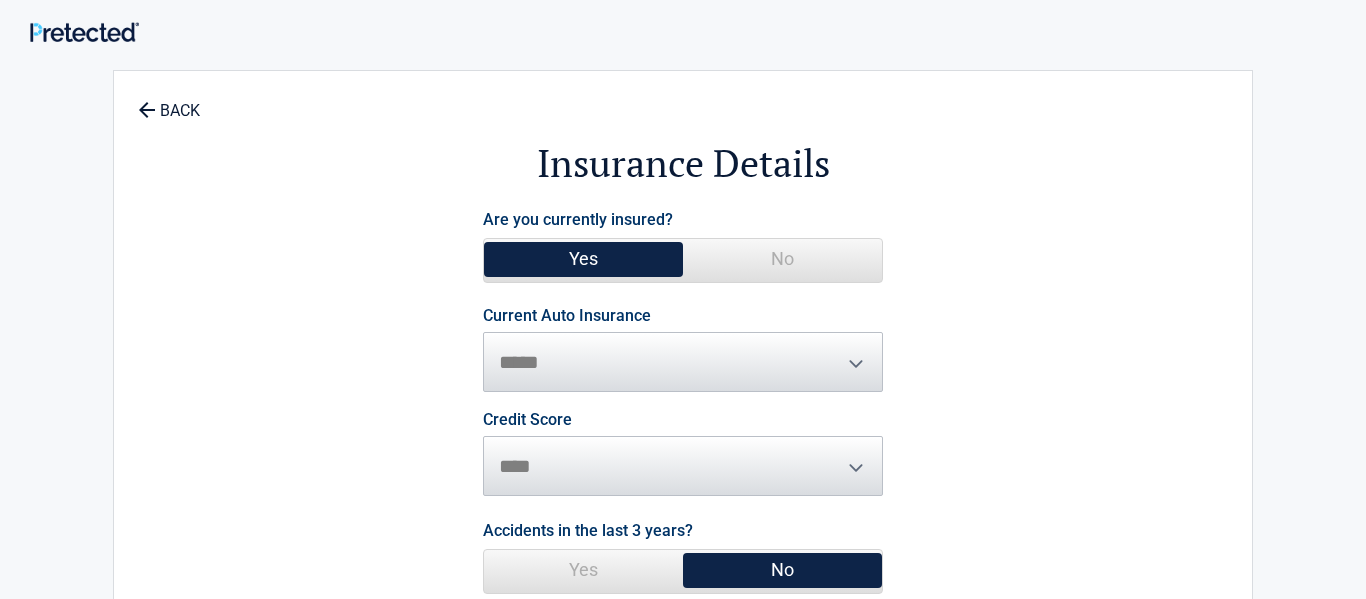 click on "**********" at bounding box center [683, 350] 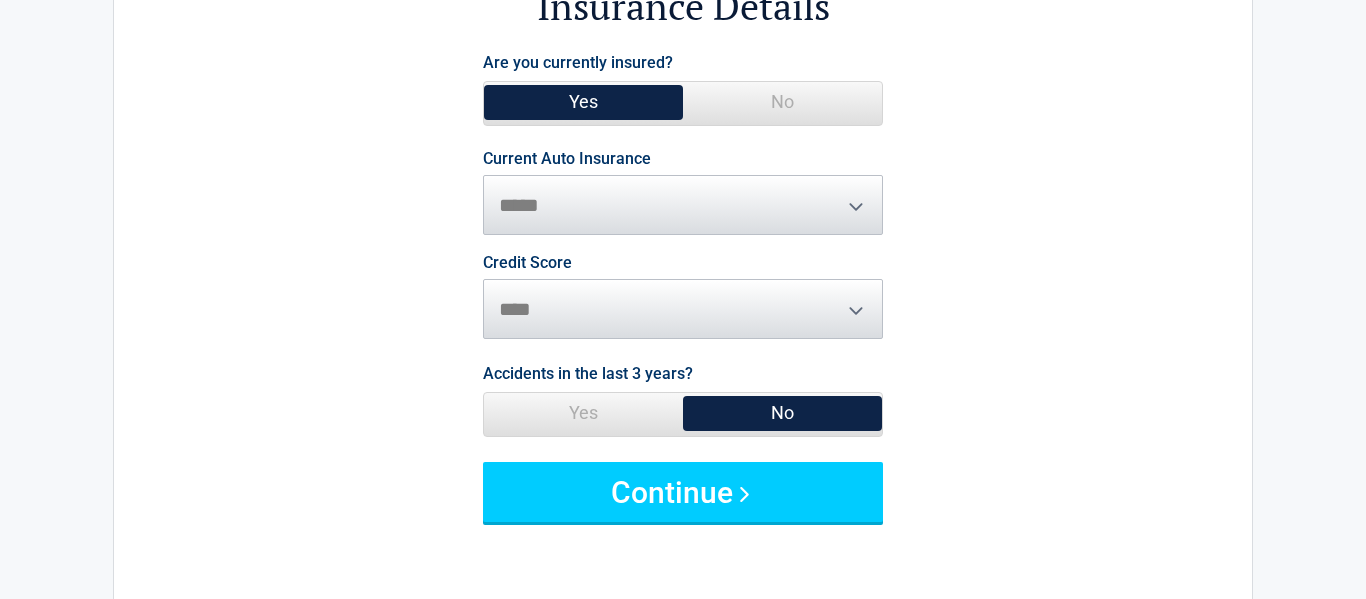 scroll, scrollTop: 200, scrollLeft: 0, axis: vertical 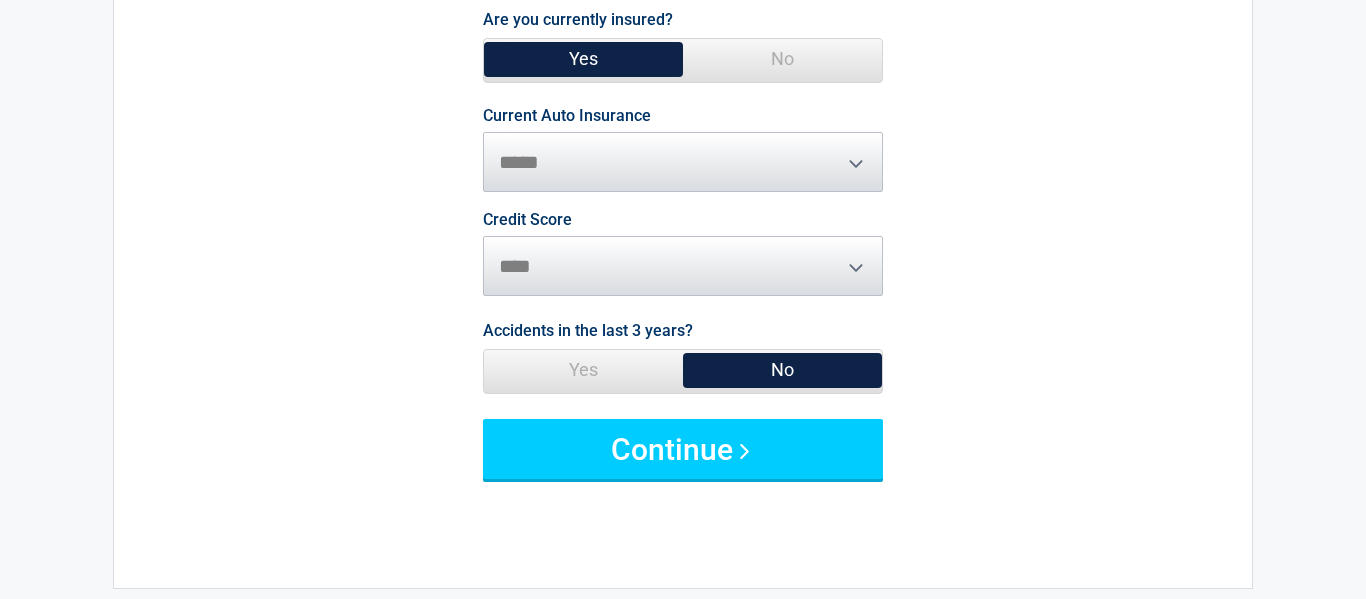 click on "No" at bounding box center (782, 370) 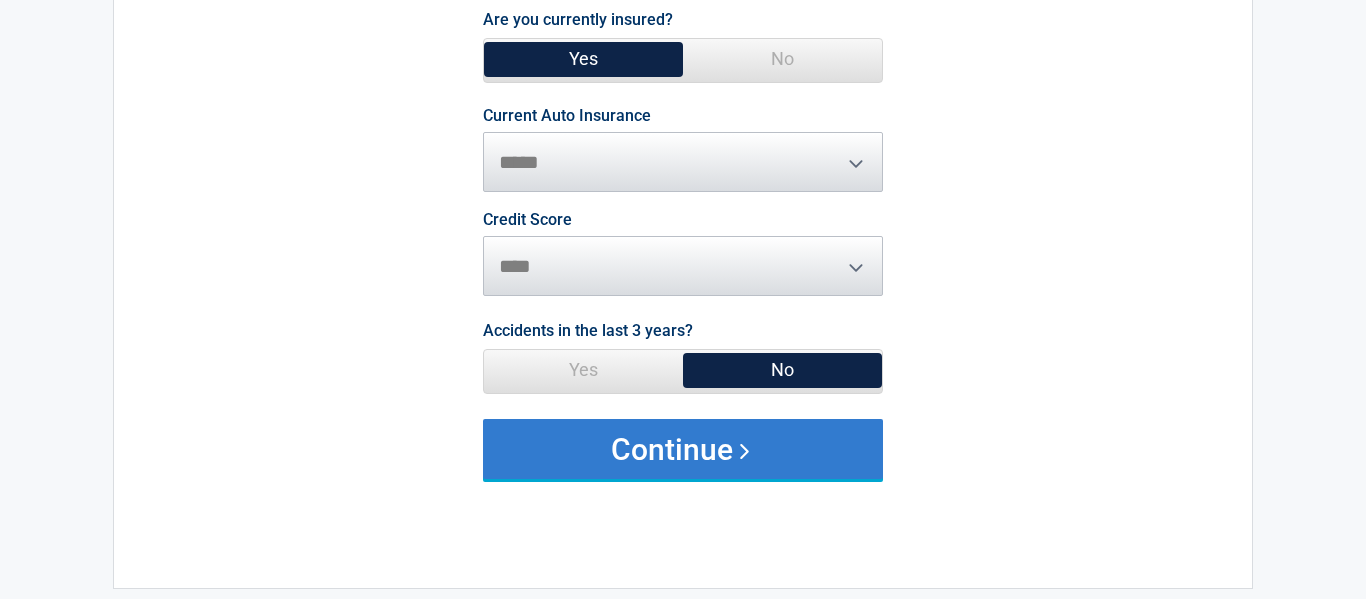 click on "Continue" at bounding box center [683, 449] 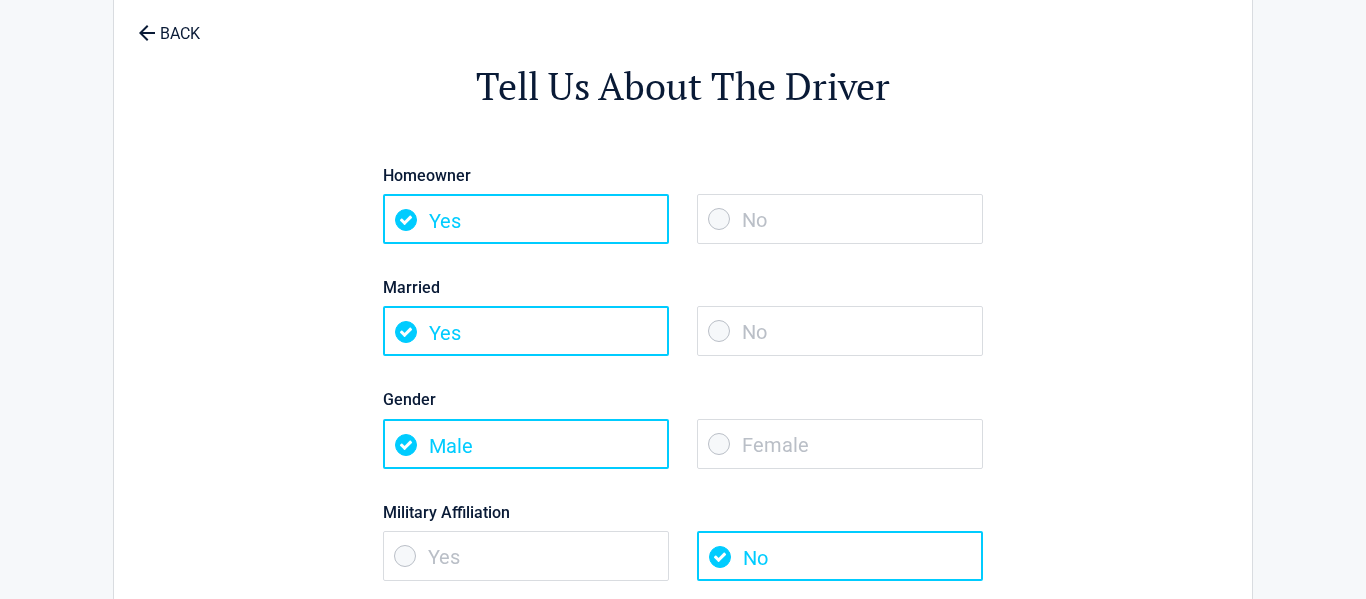 scroll, scrollTop: 0, scrollLeft: 0, axis: both 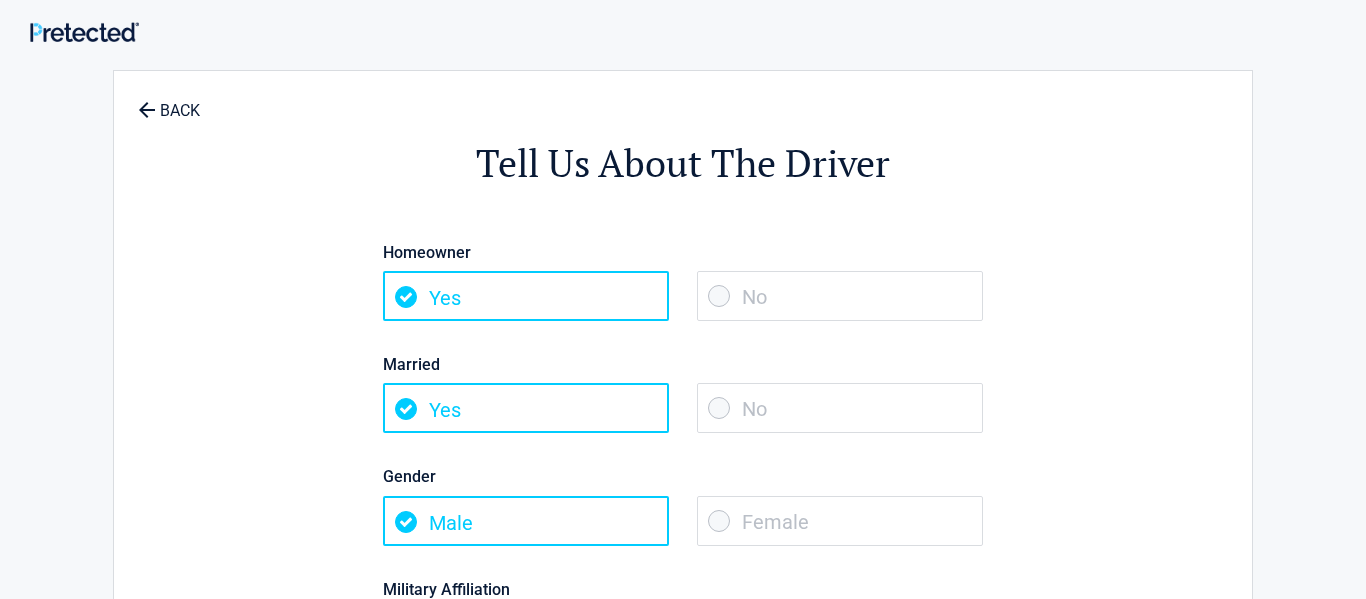 click on "Yes" at bounding box center [526, 296] 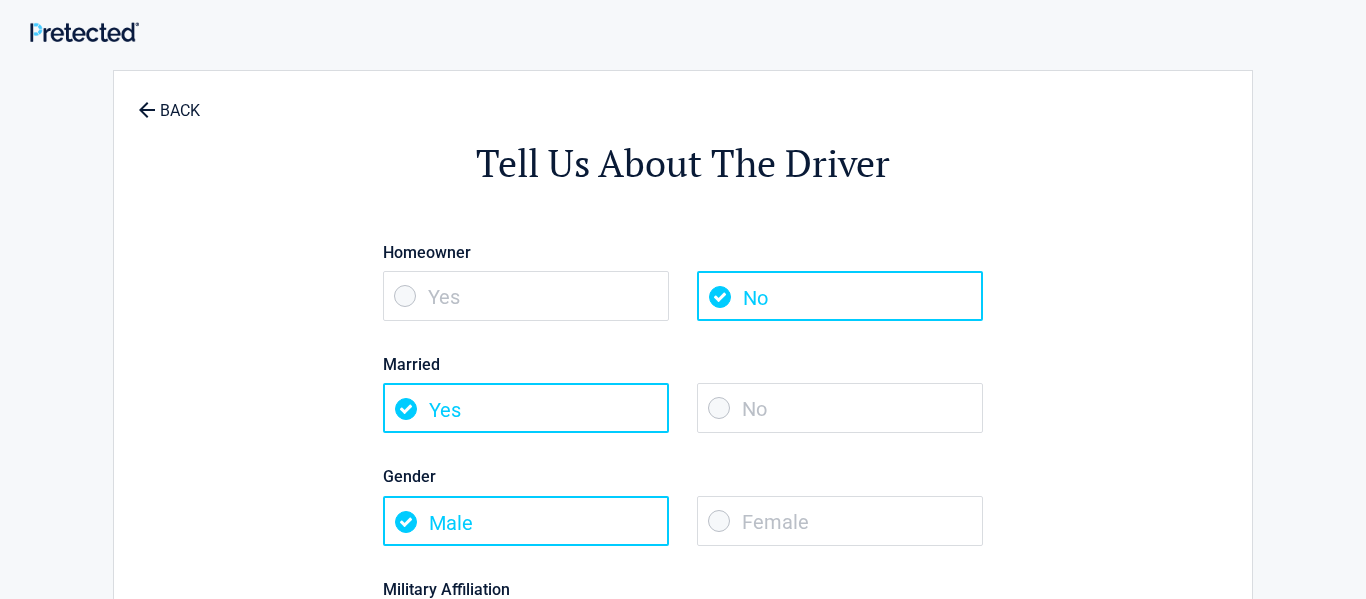 click on "No" at bounding box center (840, 408) 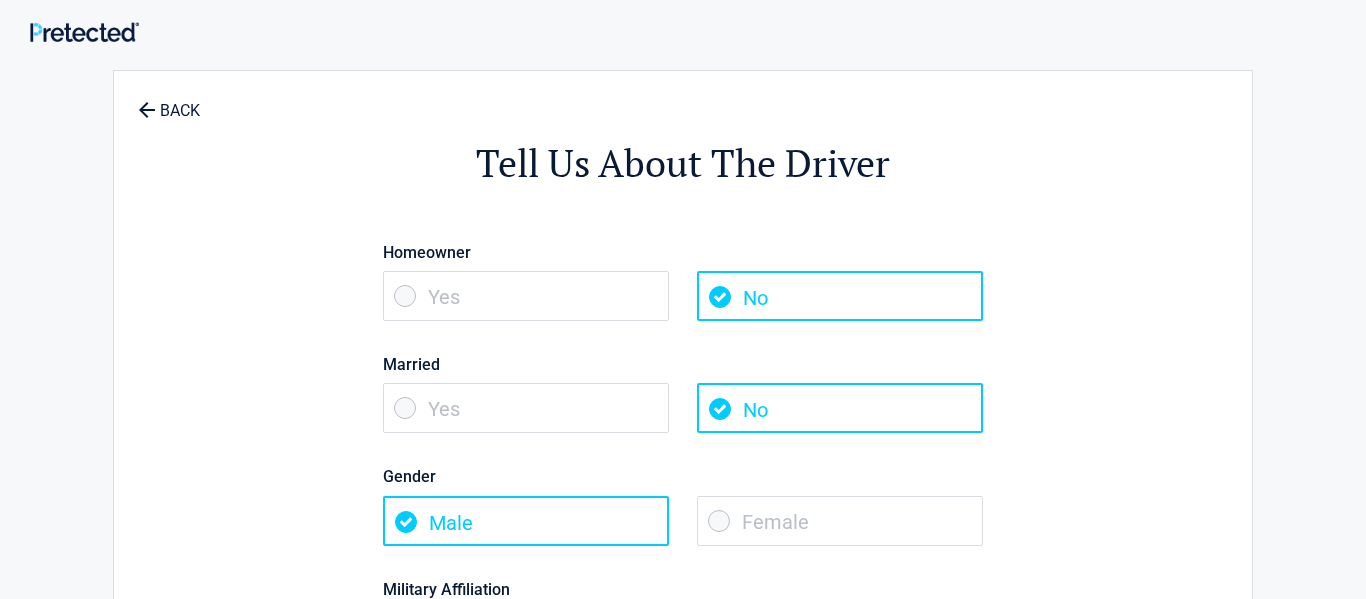 click on "Female" at bounding box center [840, 521] 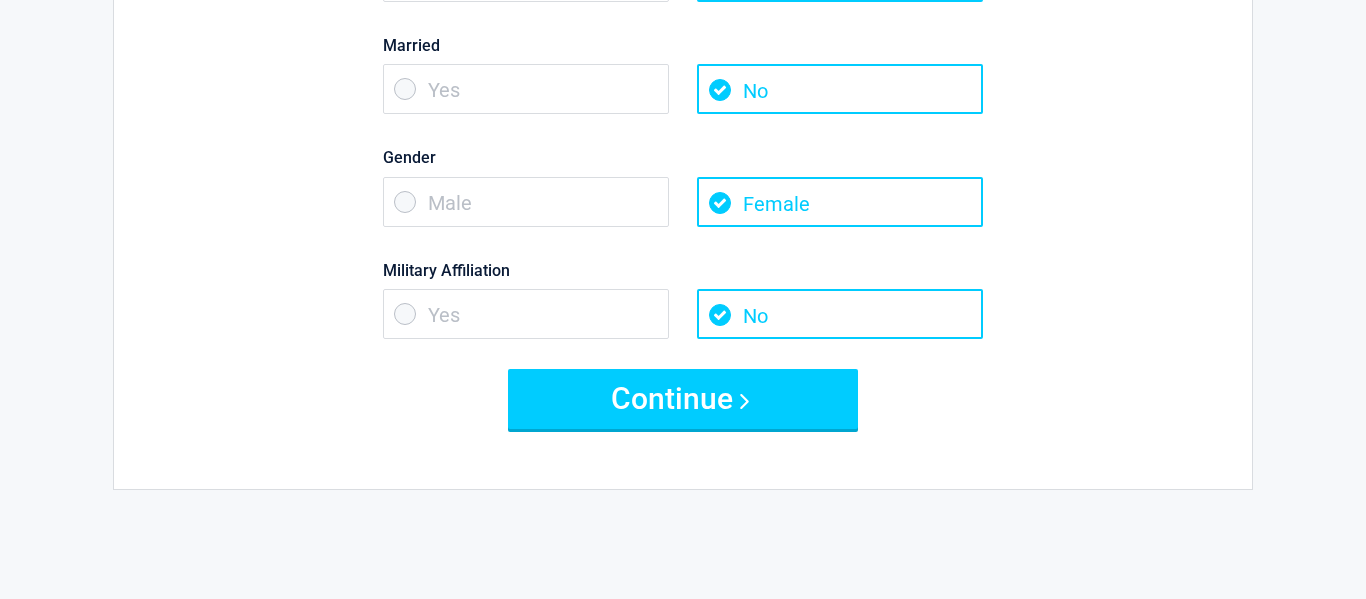 scroll, scrollTop: 320, scrollLeft: 0, axis: vertical 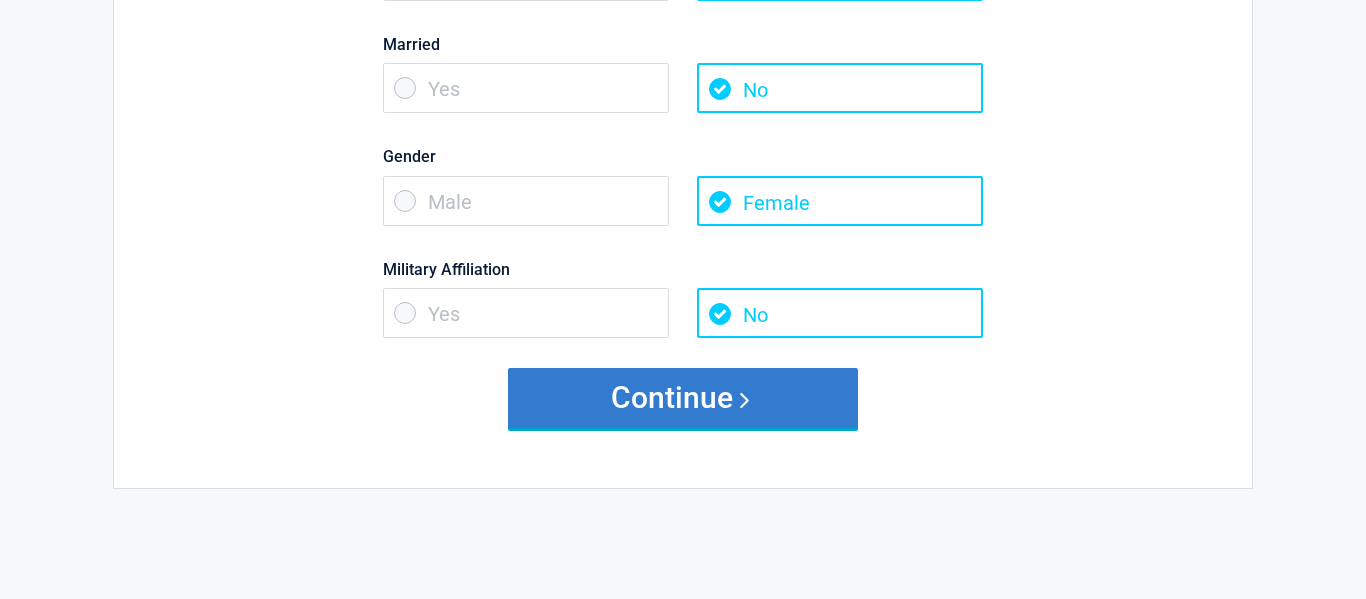 click on "Continue" at bounding box center [683, 398] 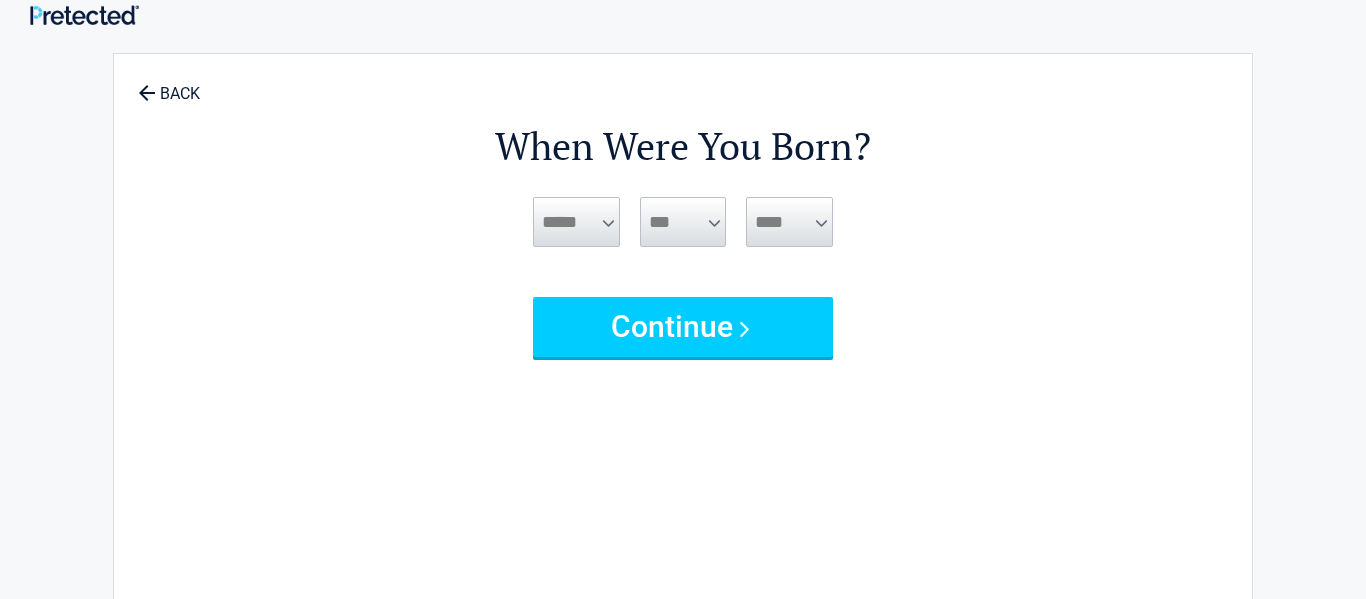 scroll, scrollTop: 0, scrollLeft: 0, axis: both 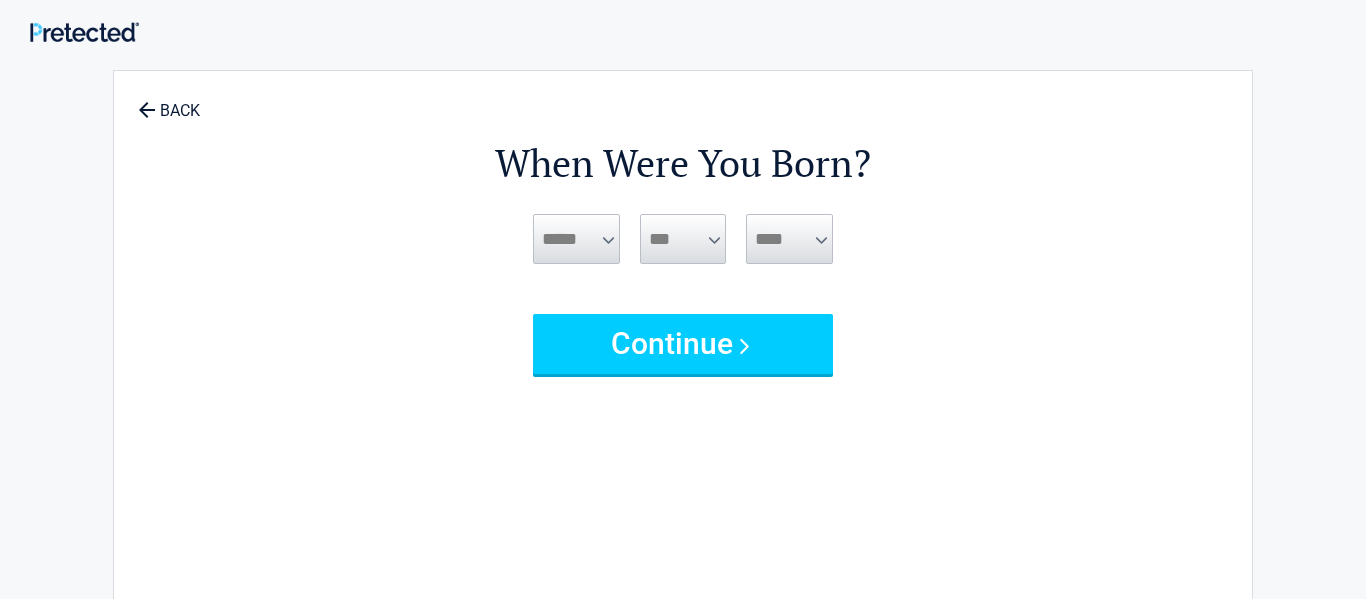 click on "*****
***
***
***
***
***
***
***
***
***
***
***
***" at bounding box center (576, 239) 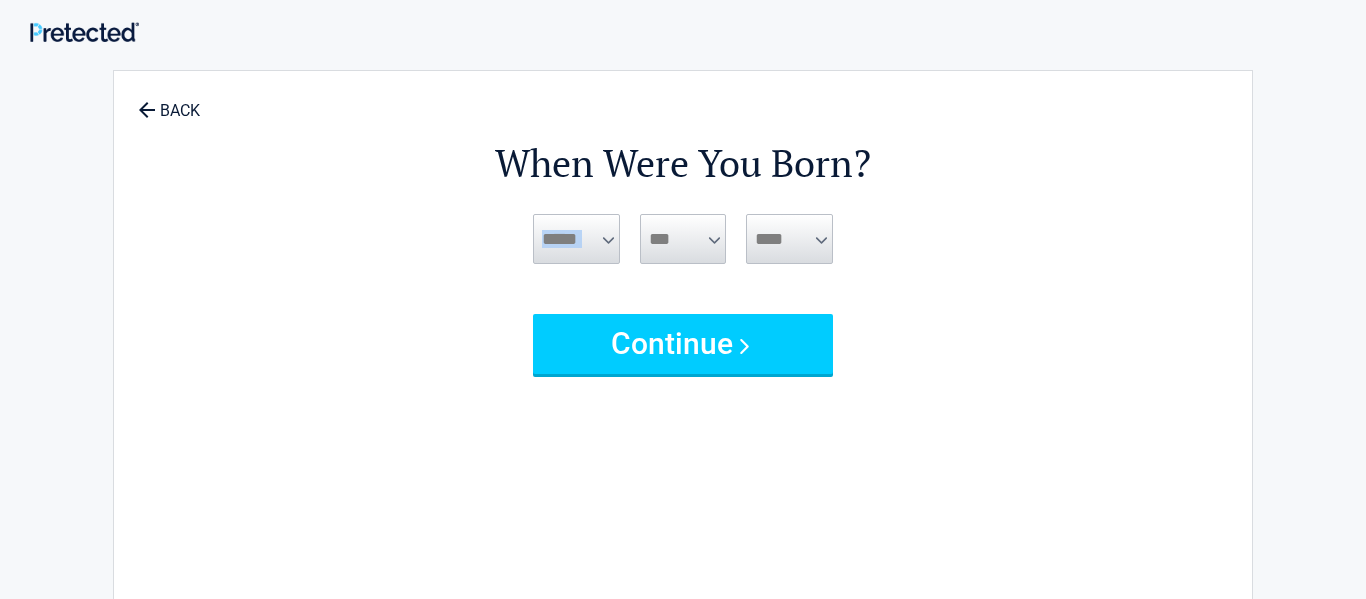 click on "*****
***
***
***
***
***
***
***
***
***
***
***
***" at bounding box center (576, 239) 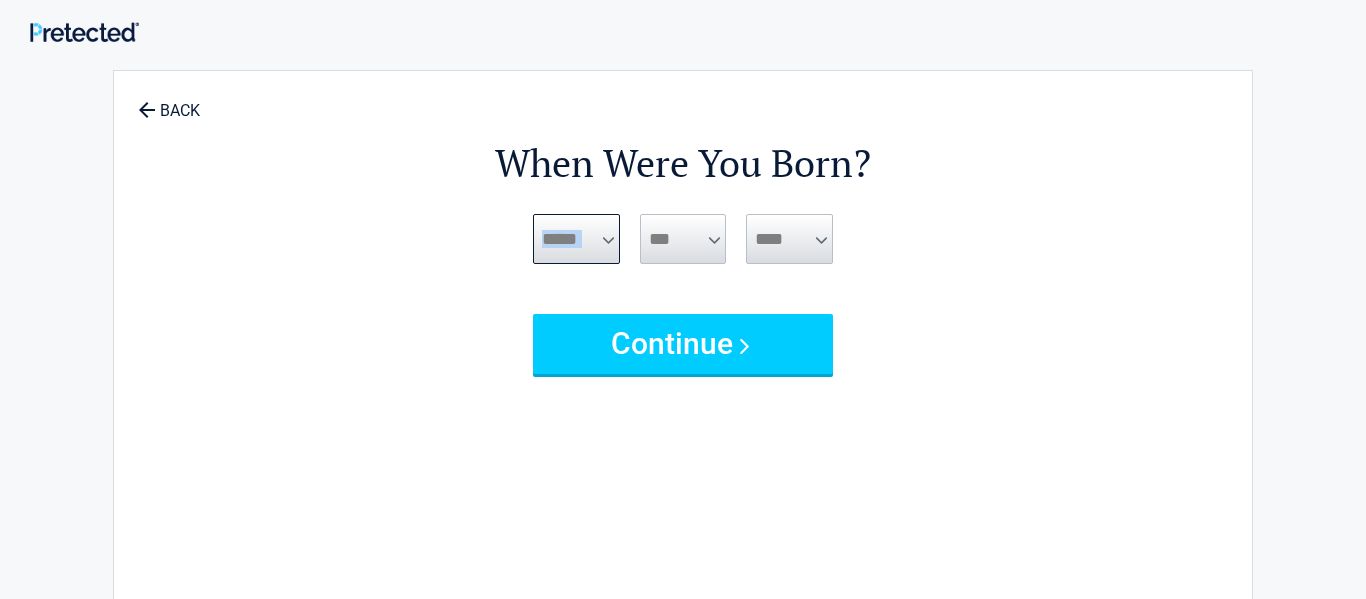click on "*****
***
***
***
***
***
***
***
***
***
***
***
***" at bounding box center [576, 239] 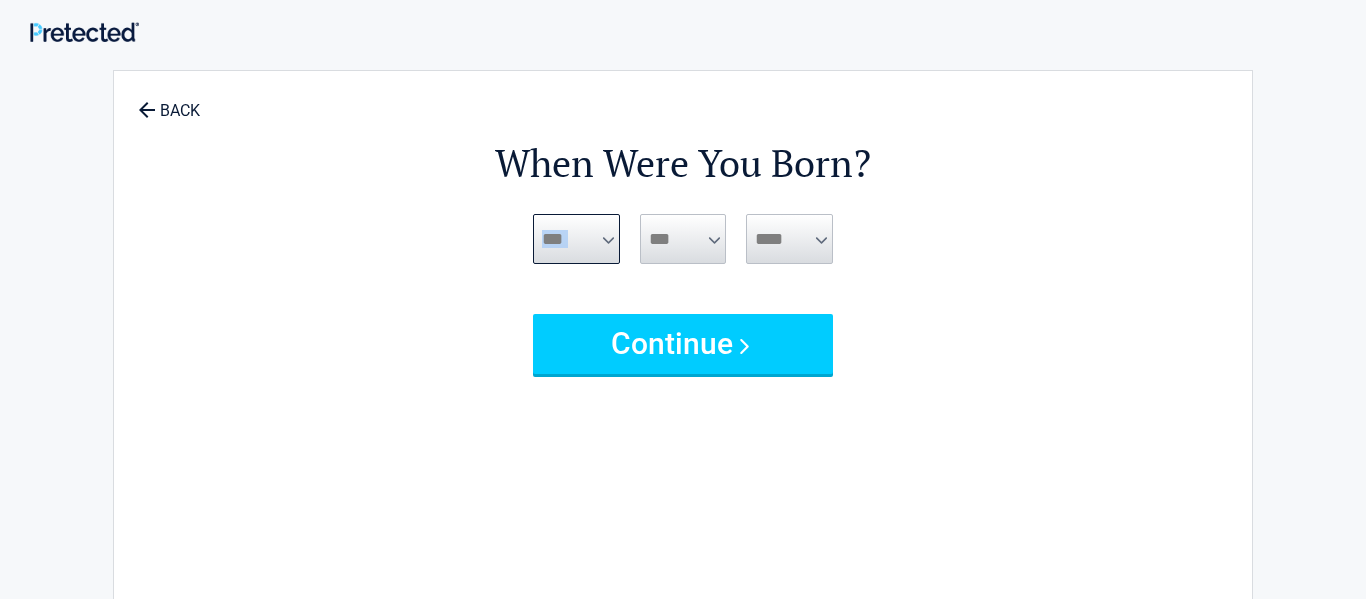 click on "*****
***
***
***
***
***
***
***
***
***
***
***
***" at bounding box center [576, 239] 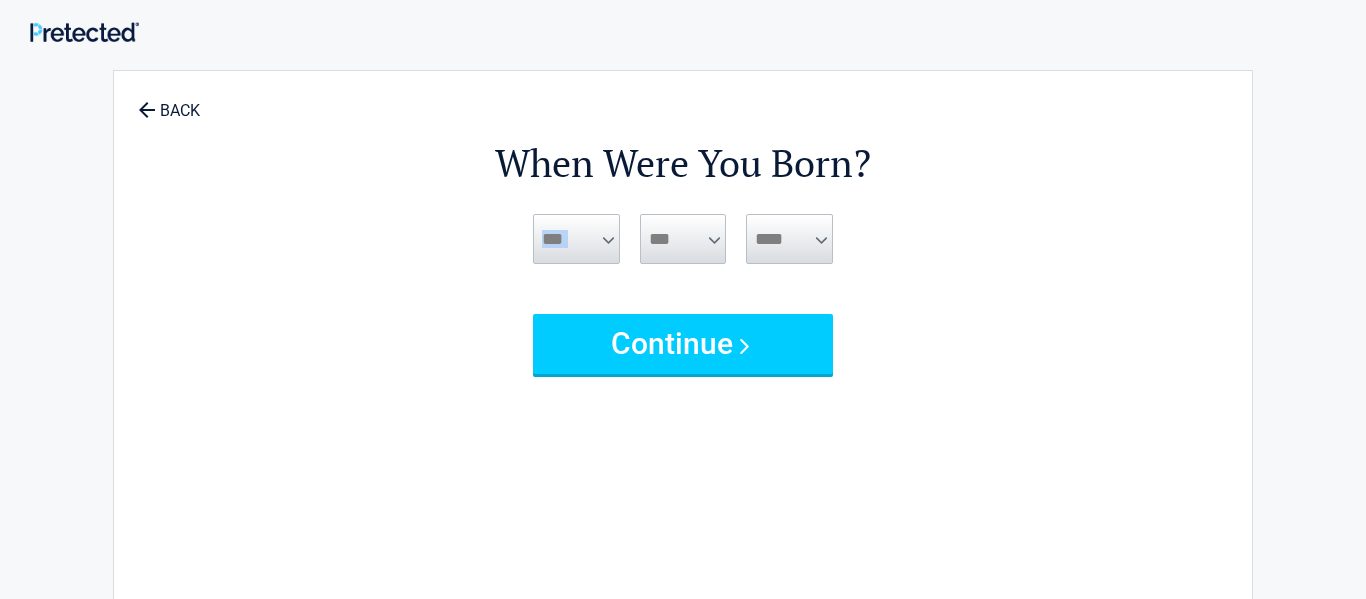 click on "*** * * * * * * * * * ** ** ** ** ** ** ** ** ** ** ** ** ** ** ** ** ** ** ** ** ** **" at bounding box center (683, 239) 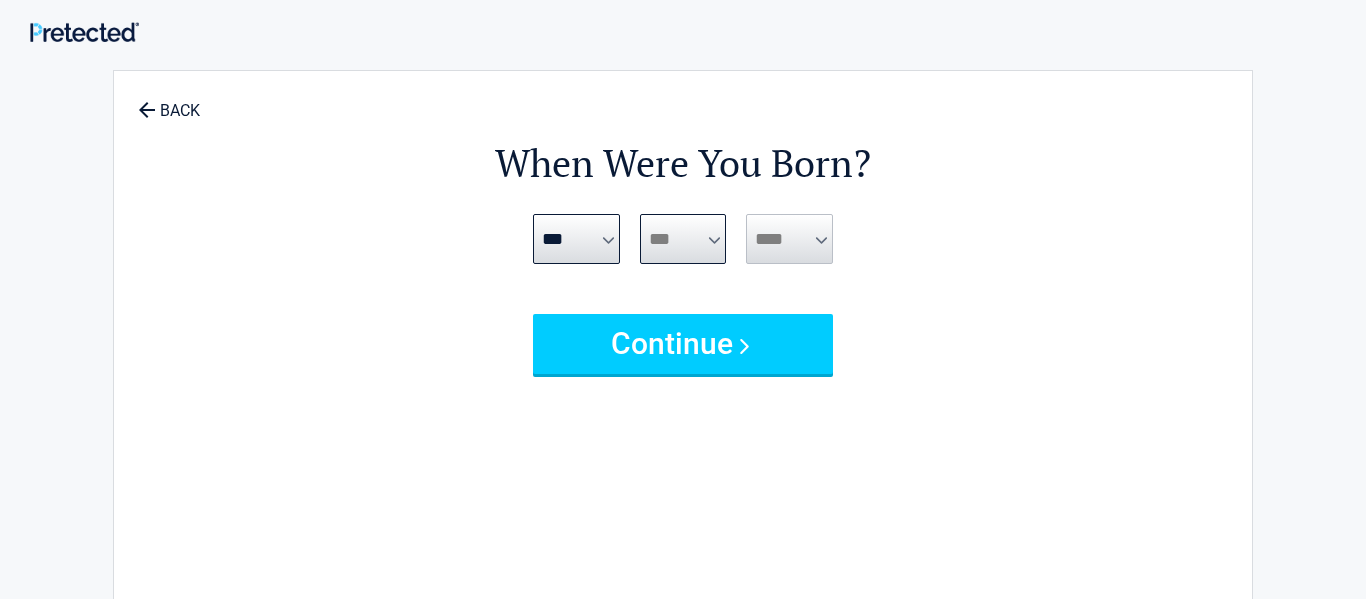 click on "*** * * * * * * * * * ** ** ** ** ** ** ** ** ** ** ** ** ** ** ** ** ** ** ** ** ** **" at bounding box center [683, 239] 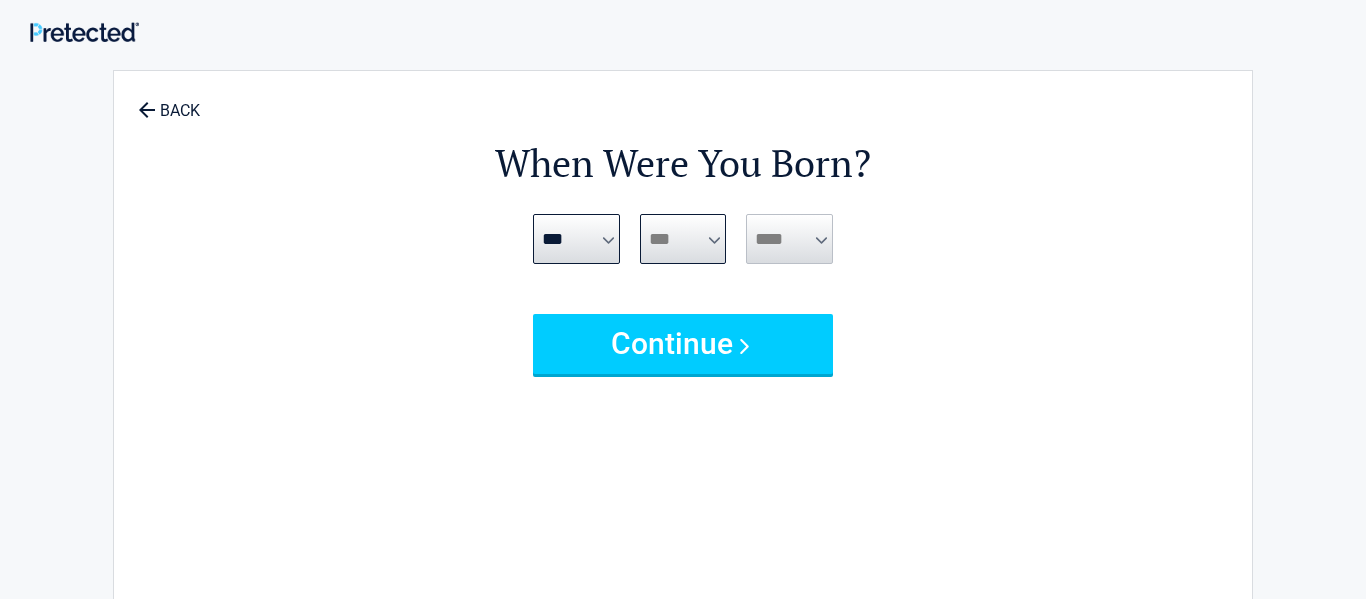select on "**" 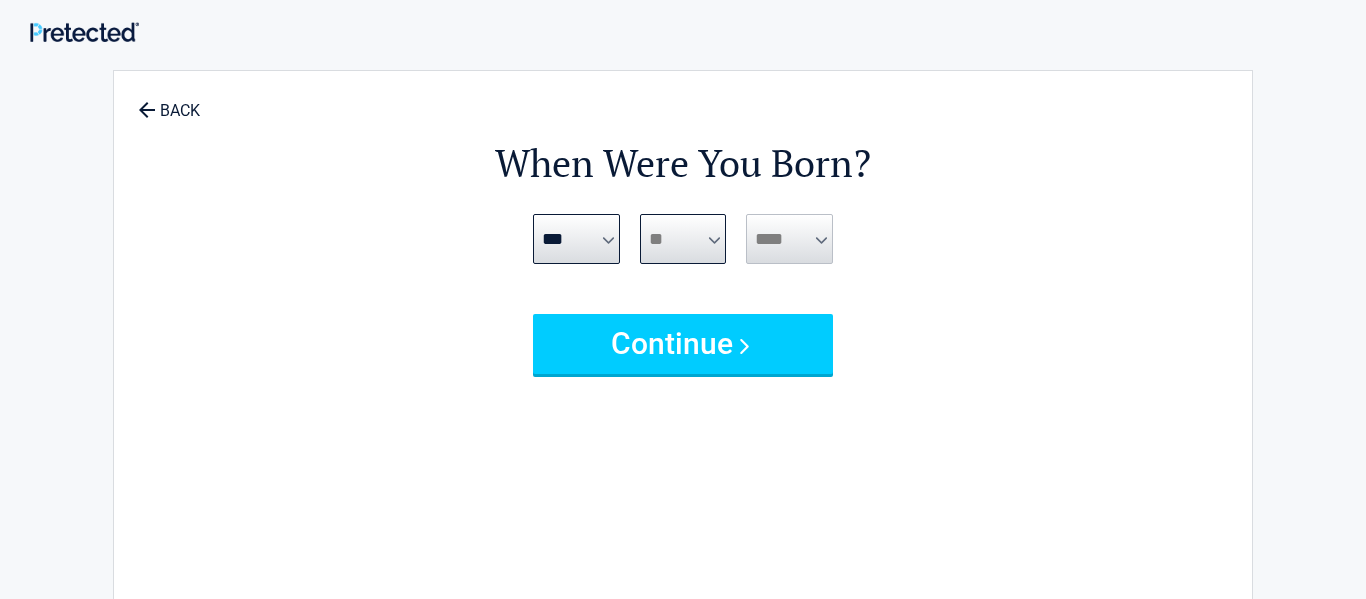 click on "*** * * * * * * * * * ** ** ** ** ** ** ** ** ** ** ** ** ** ** ** ** ** ** ** ** ** **" at bounding box center (683, 239) 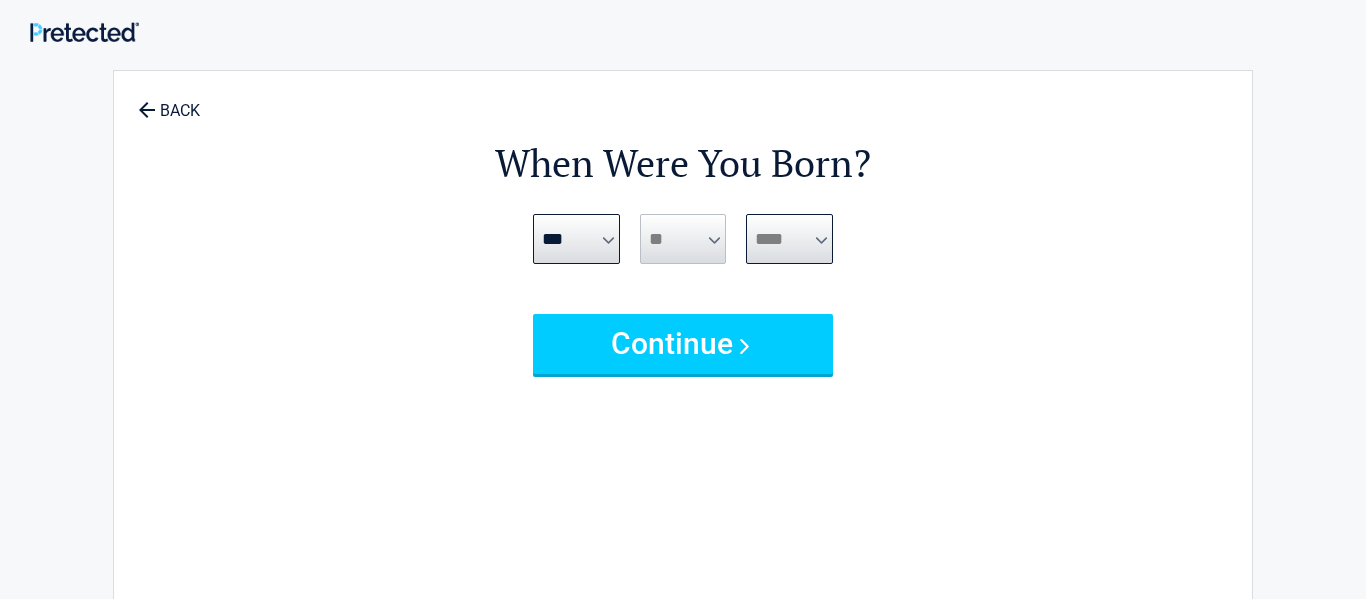 click on "****
****
****
****
****
****
****
****
****
****
****
****
****
****
****
****
****
****
****
****
****
****
****
****
****
****
****
****
****
****
****
****
****
****
****
****
****
****
****
****
****
****
****
****
****
****
****
****
****
****
****
****
****
****
****
****
****
****
****
****
****
****
****
****" at bounding box center [789, 239] 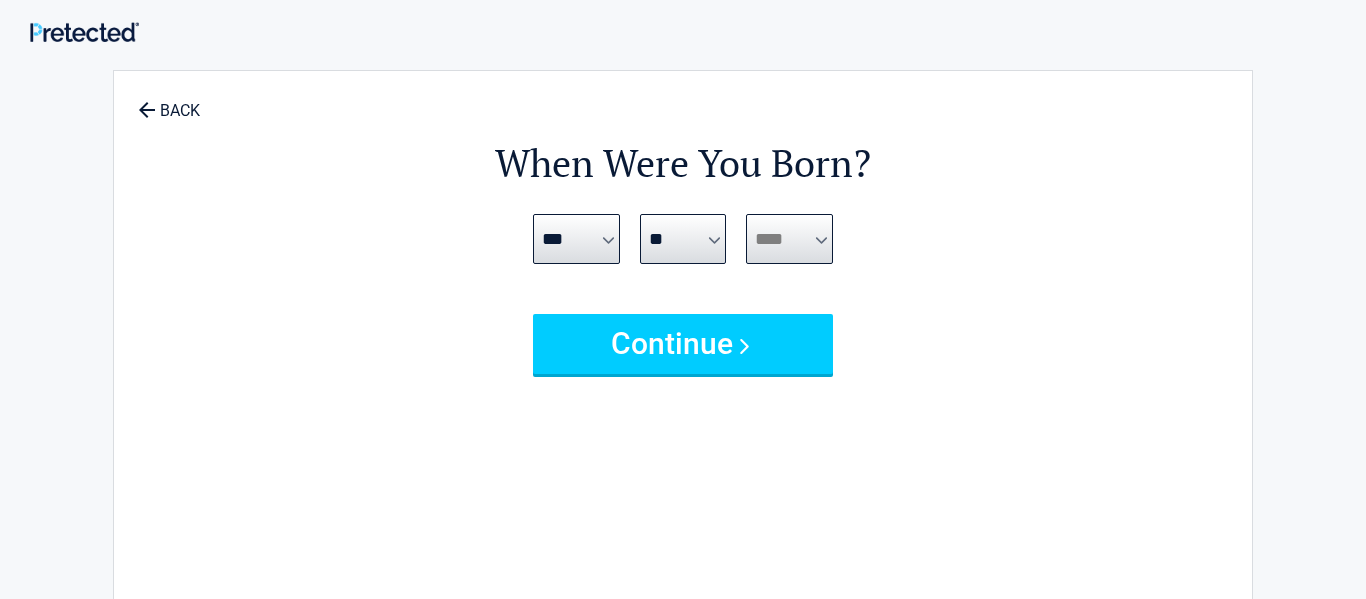 select on "****" 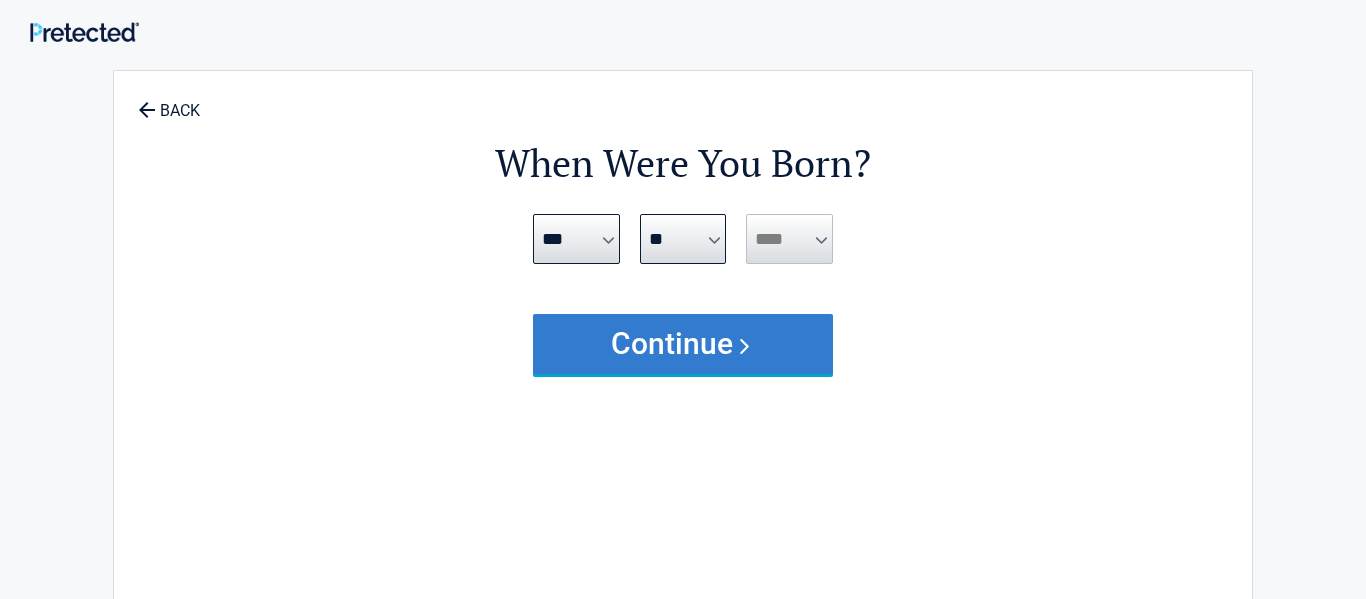 click on "Continue" at bounding box center (683, 344) 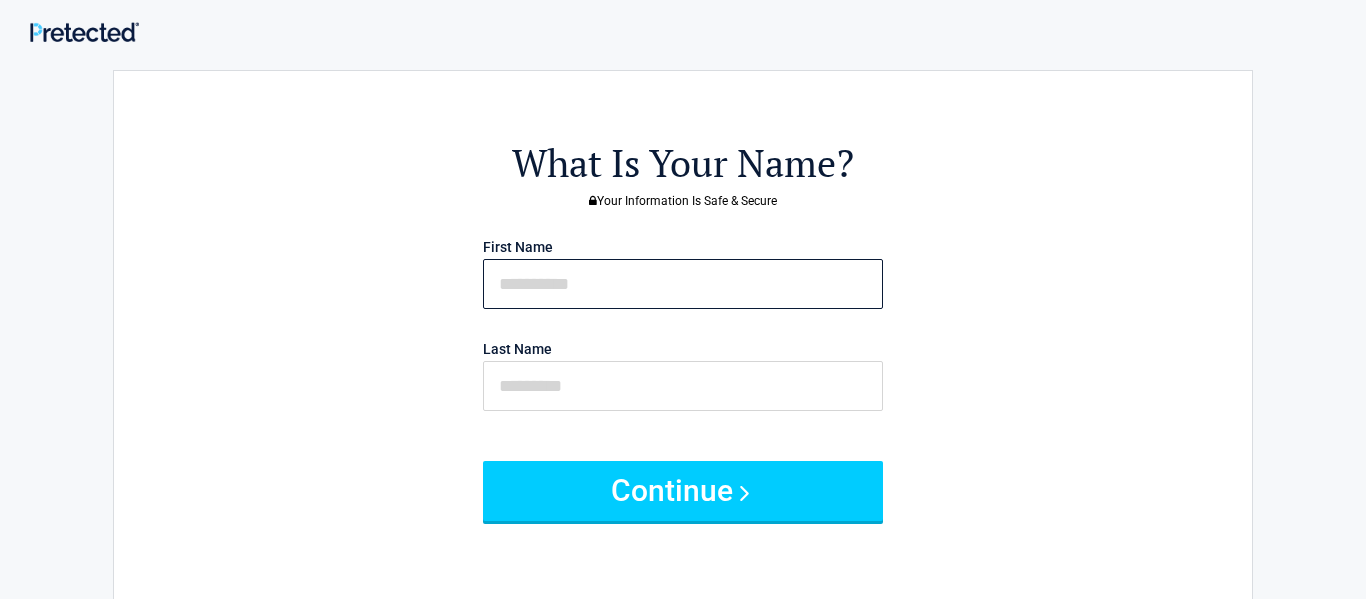 click at bounding box center [683, 284] 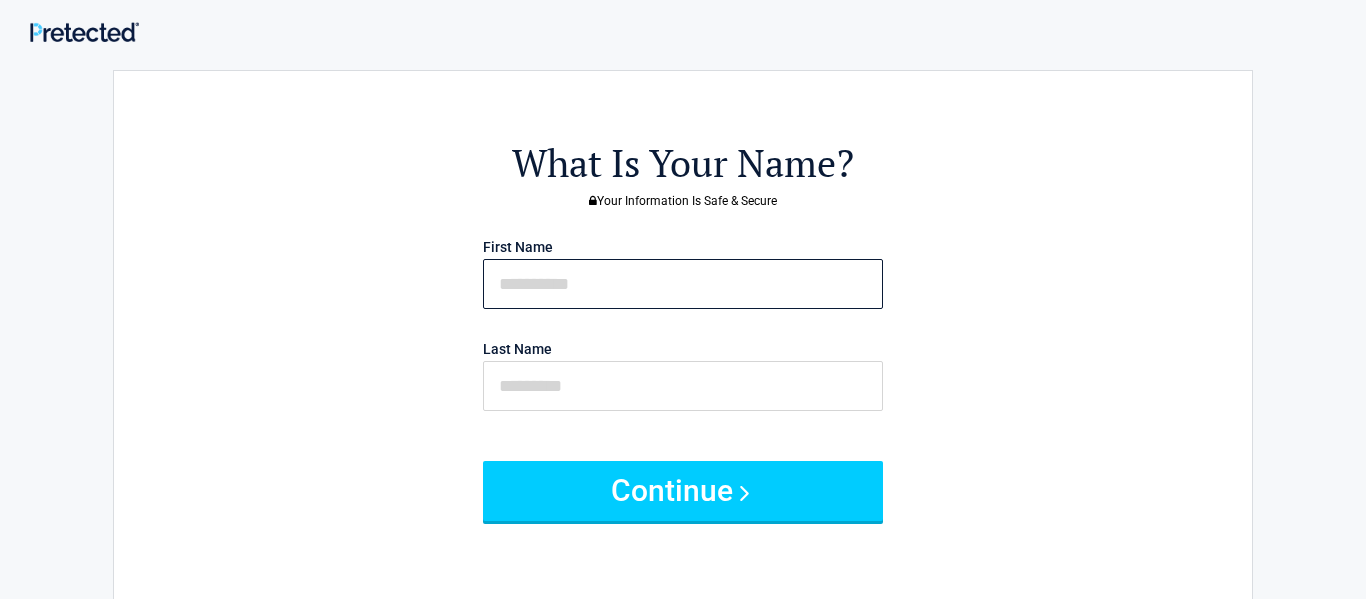 type on "********" 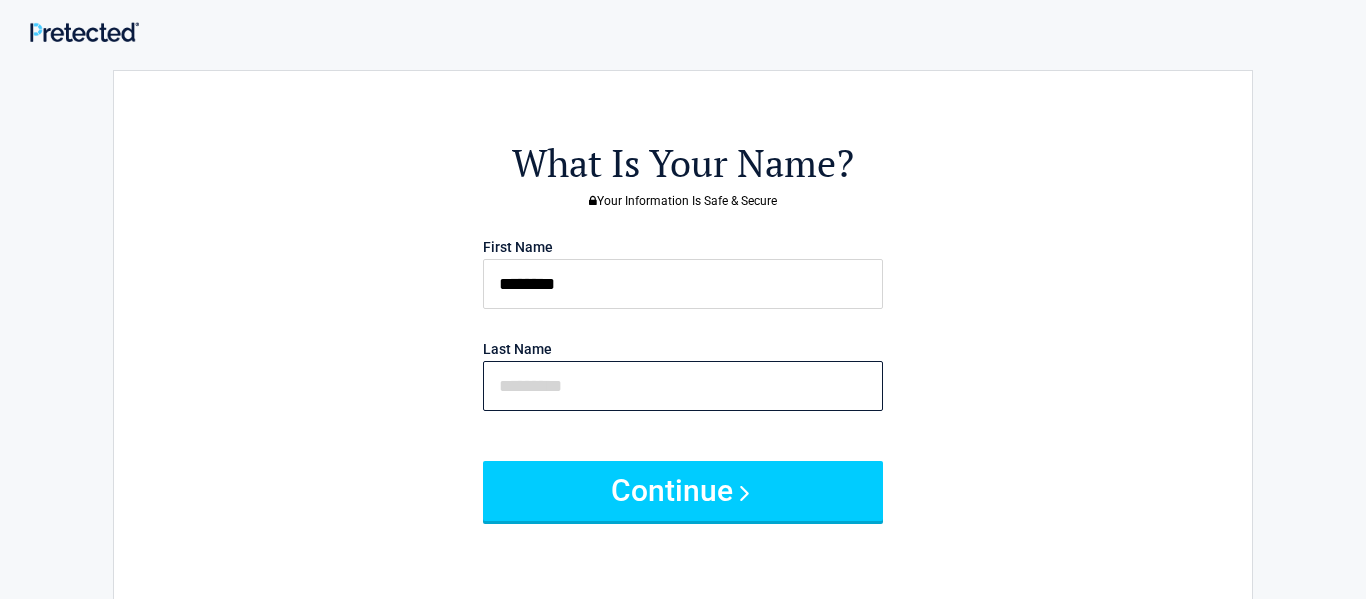 type on "******" 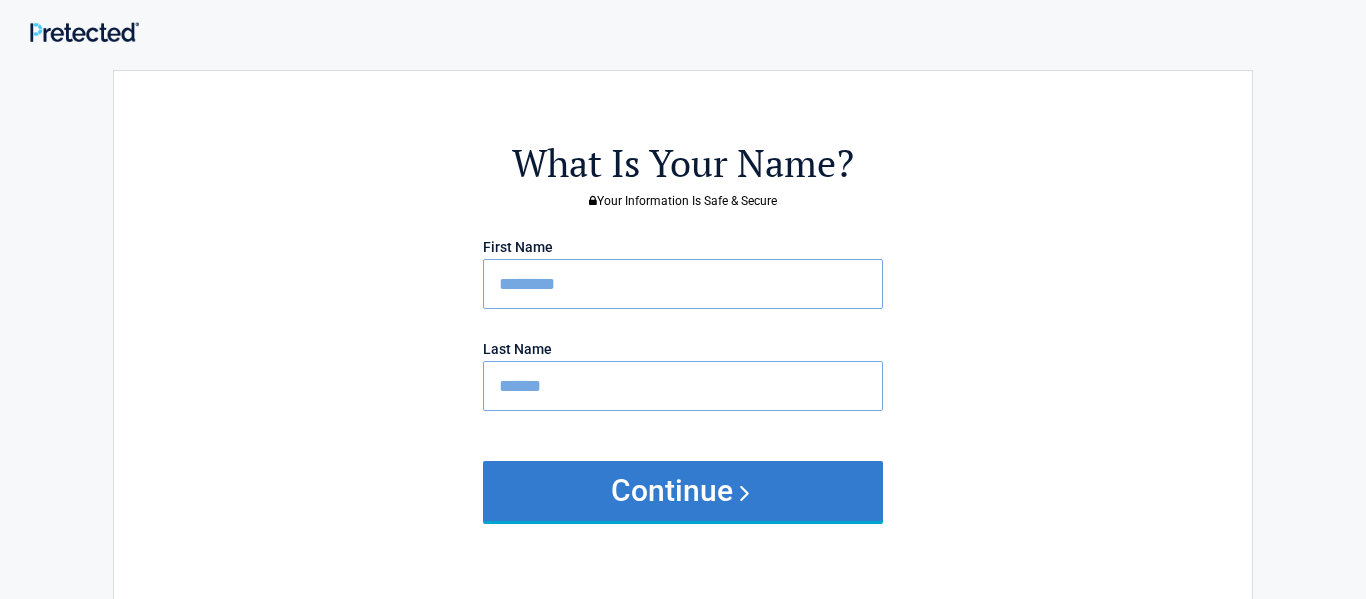 click on "Continue" at bounding box center (683, 491) 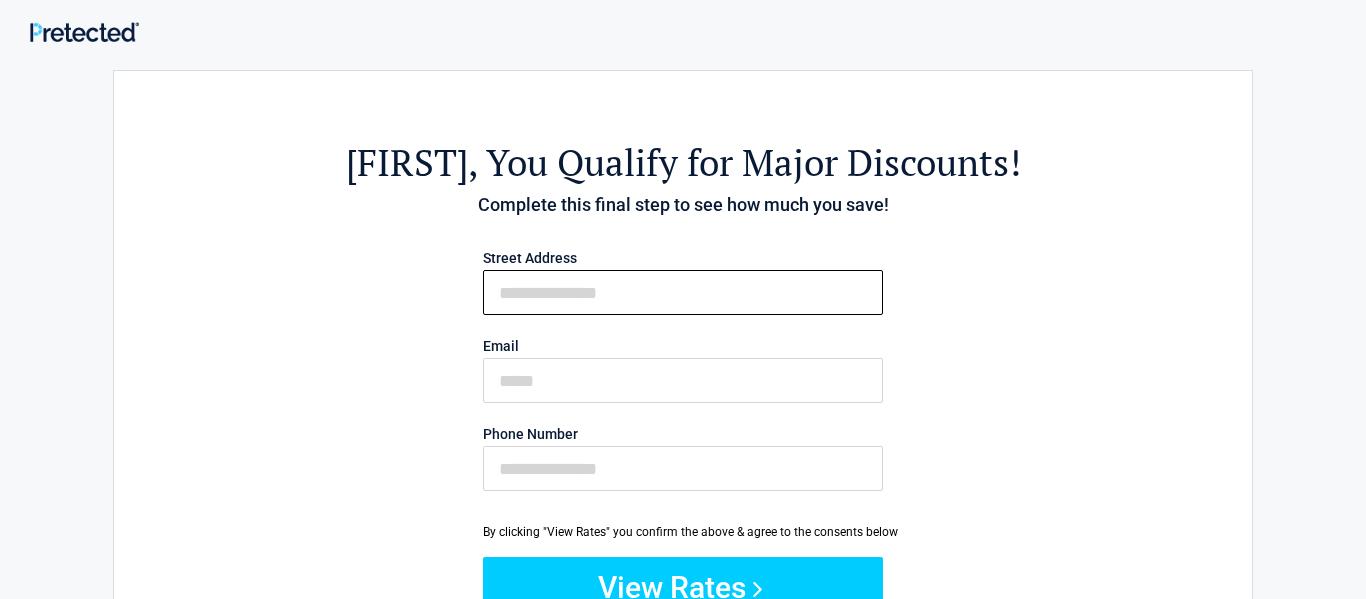 click on "First Name" at bounding box center (683, 292) 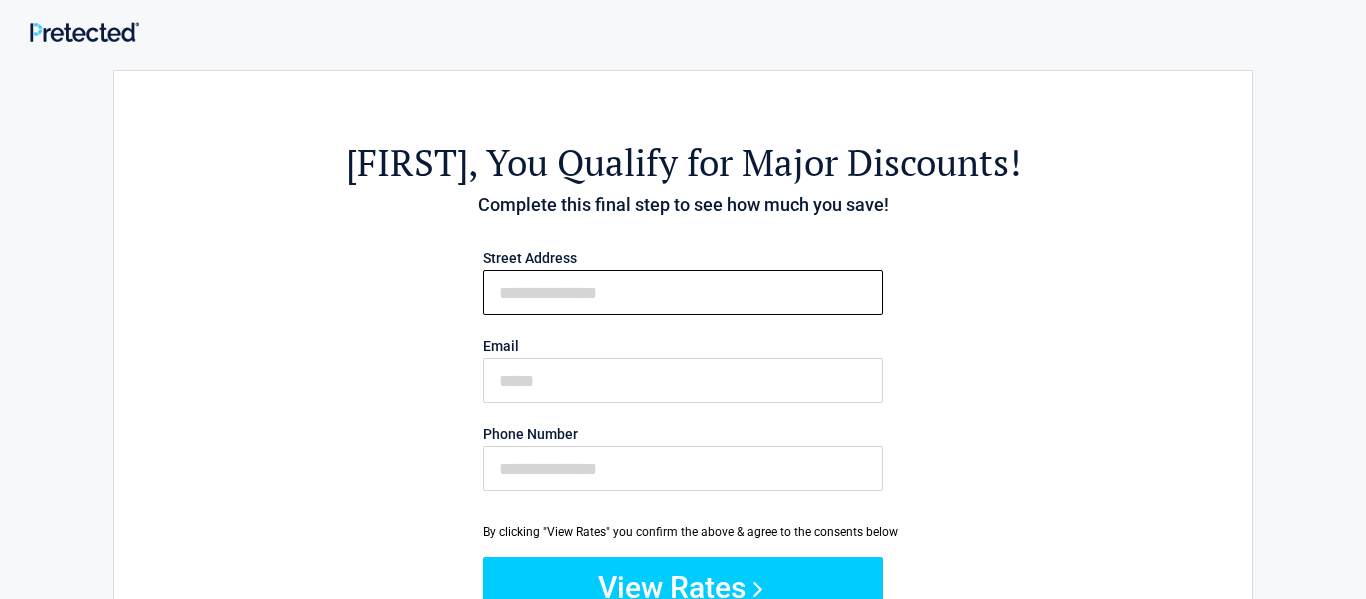 click on "First Name" at bounding box center (683, 292) 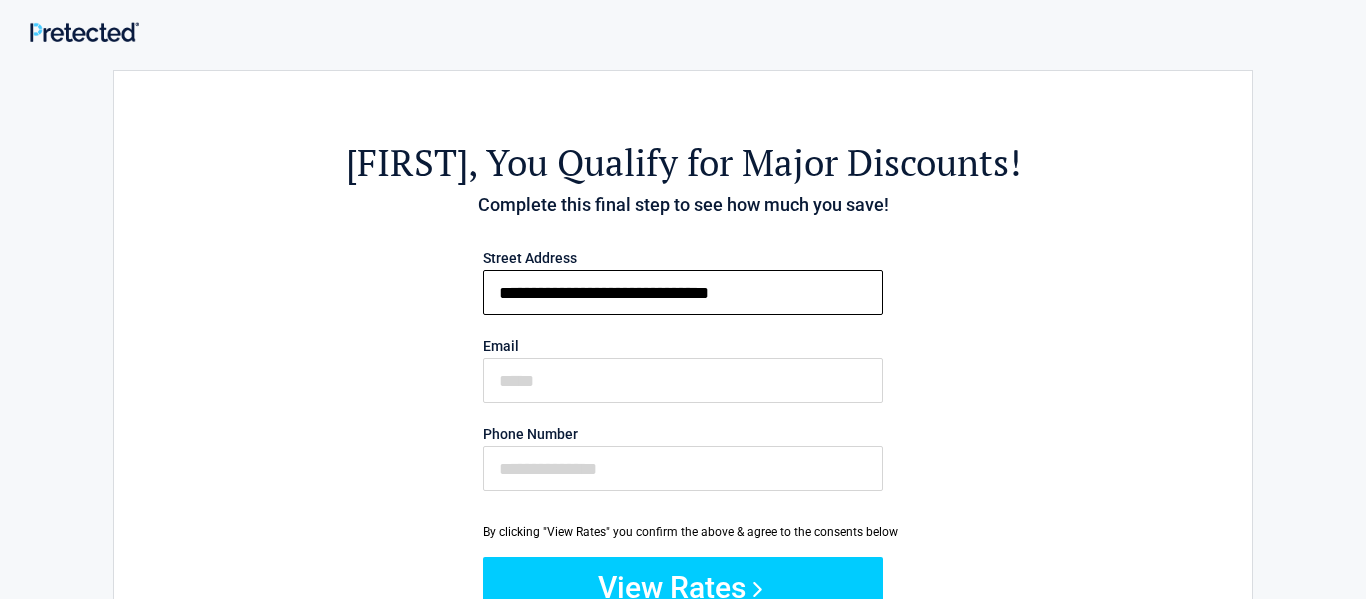 type on "**********" 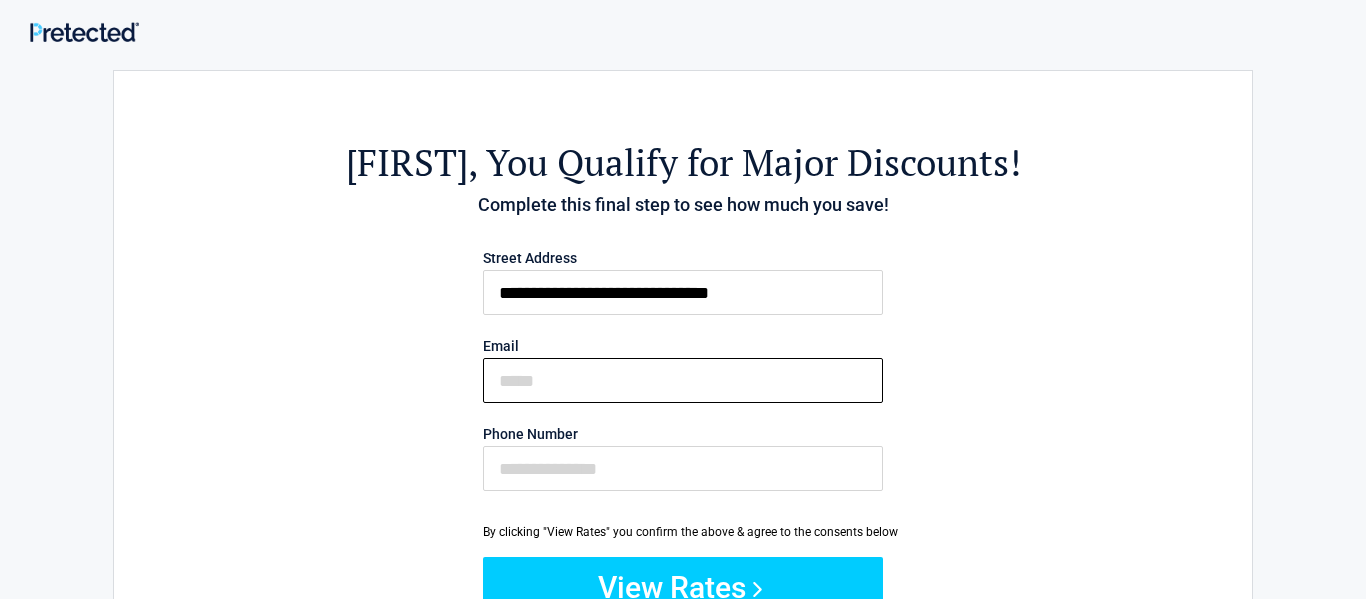 click on "Email" at bounding box center [683, 380] 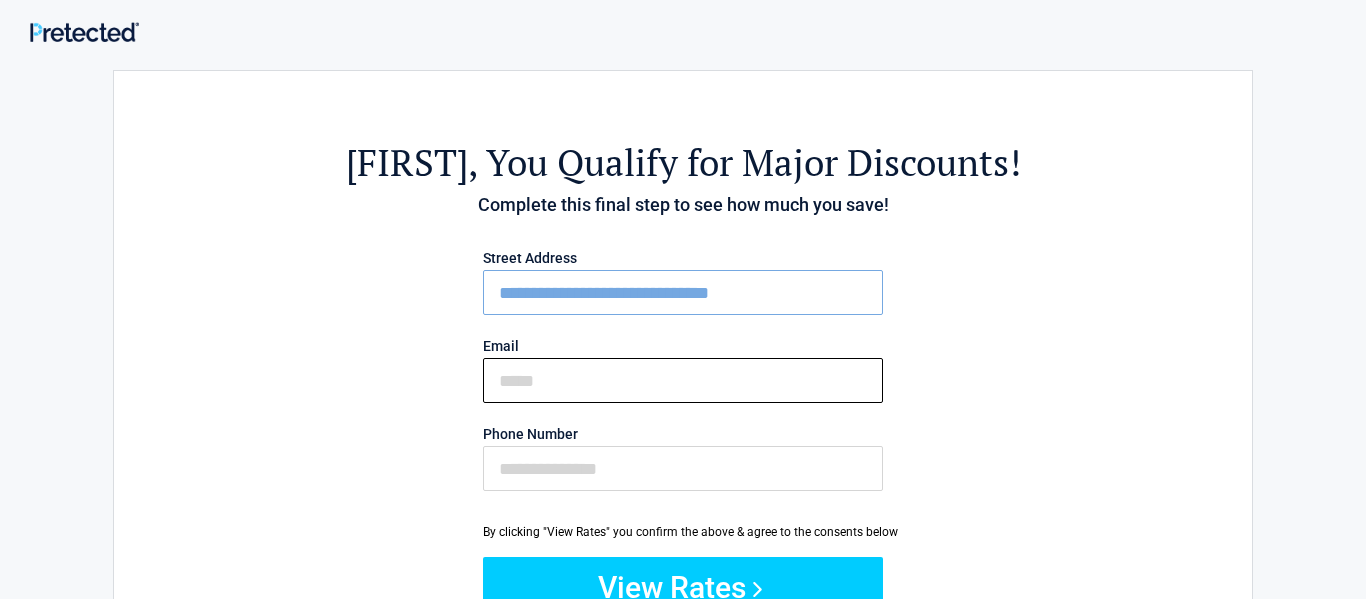 type on "**********" 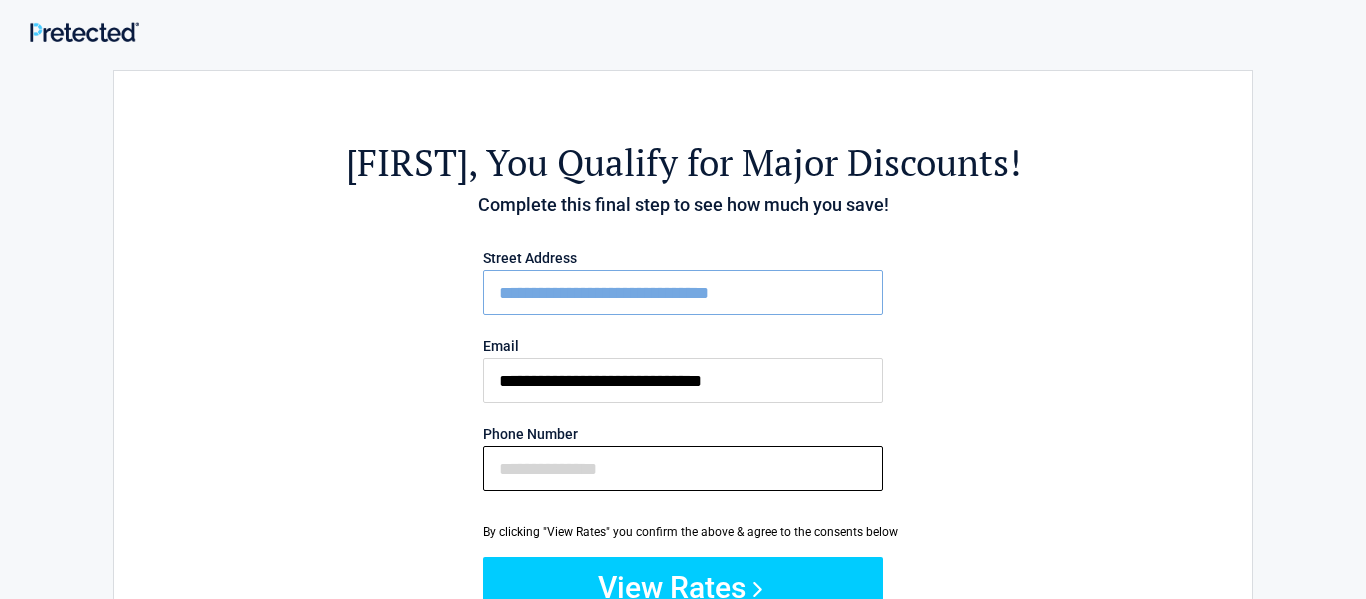type on "**********" 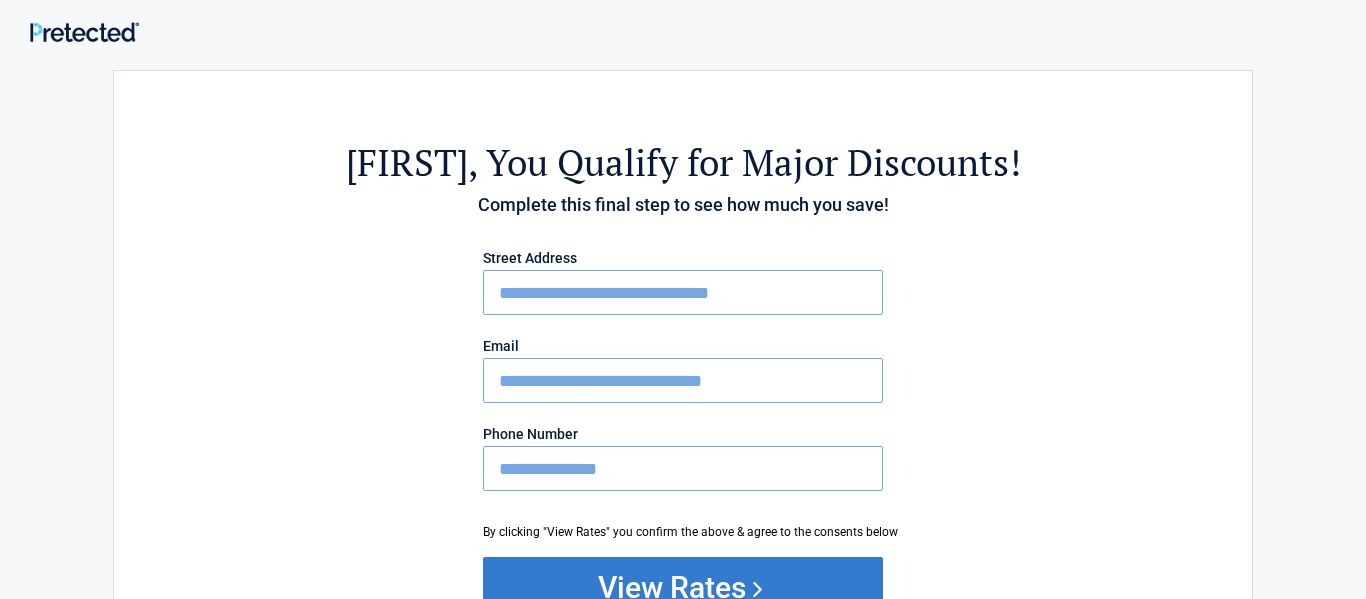 click on "View Rates" at bounding box center (683, 587) 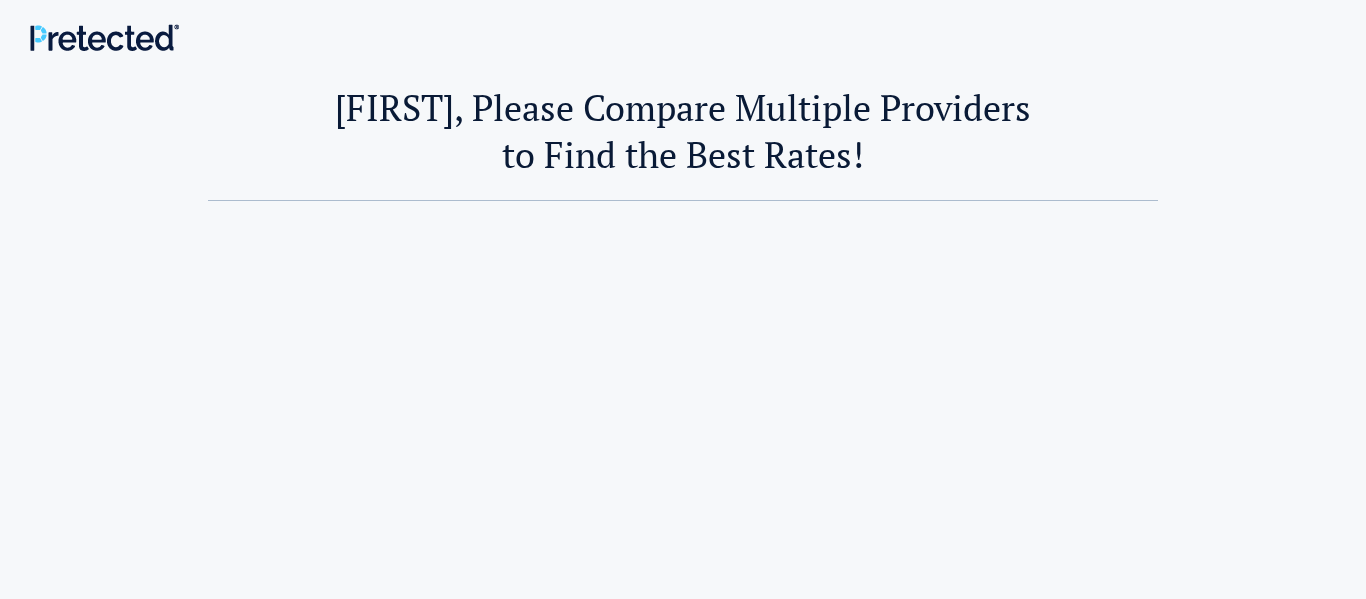 scroll, scrollTop: 0, scrollLeft: 0, axis: both 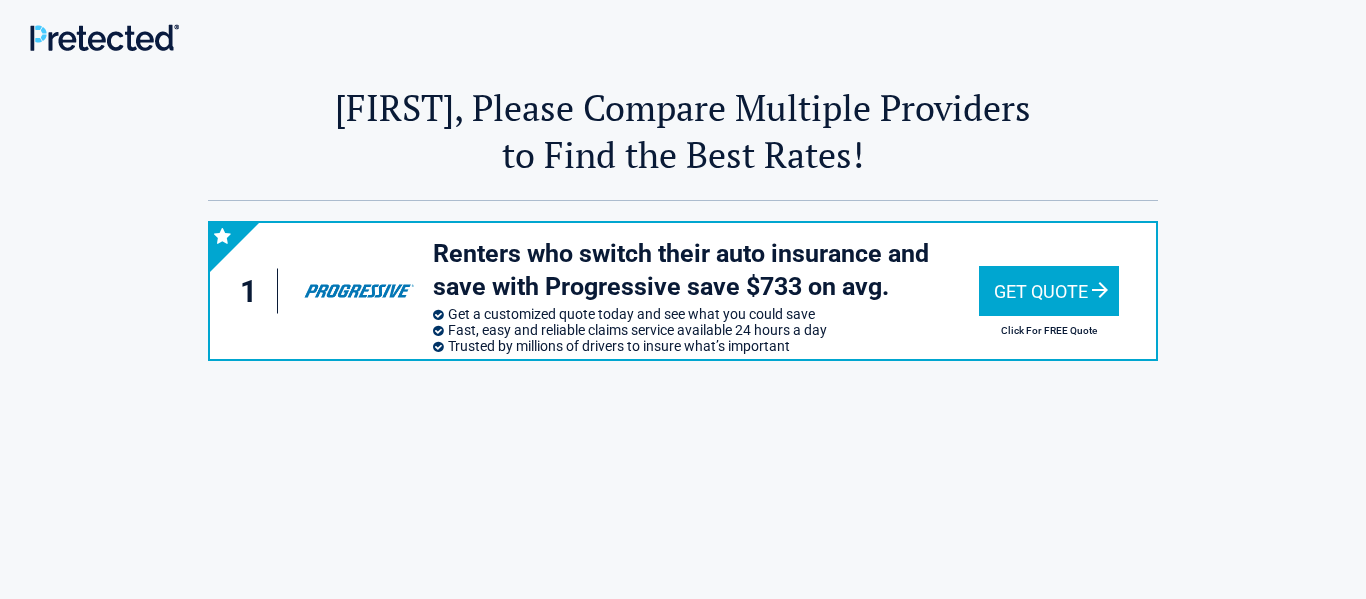 click on "Get Quote" at bounding box center (1049, 291) 